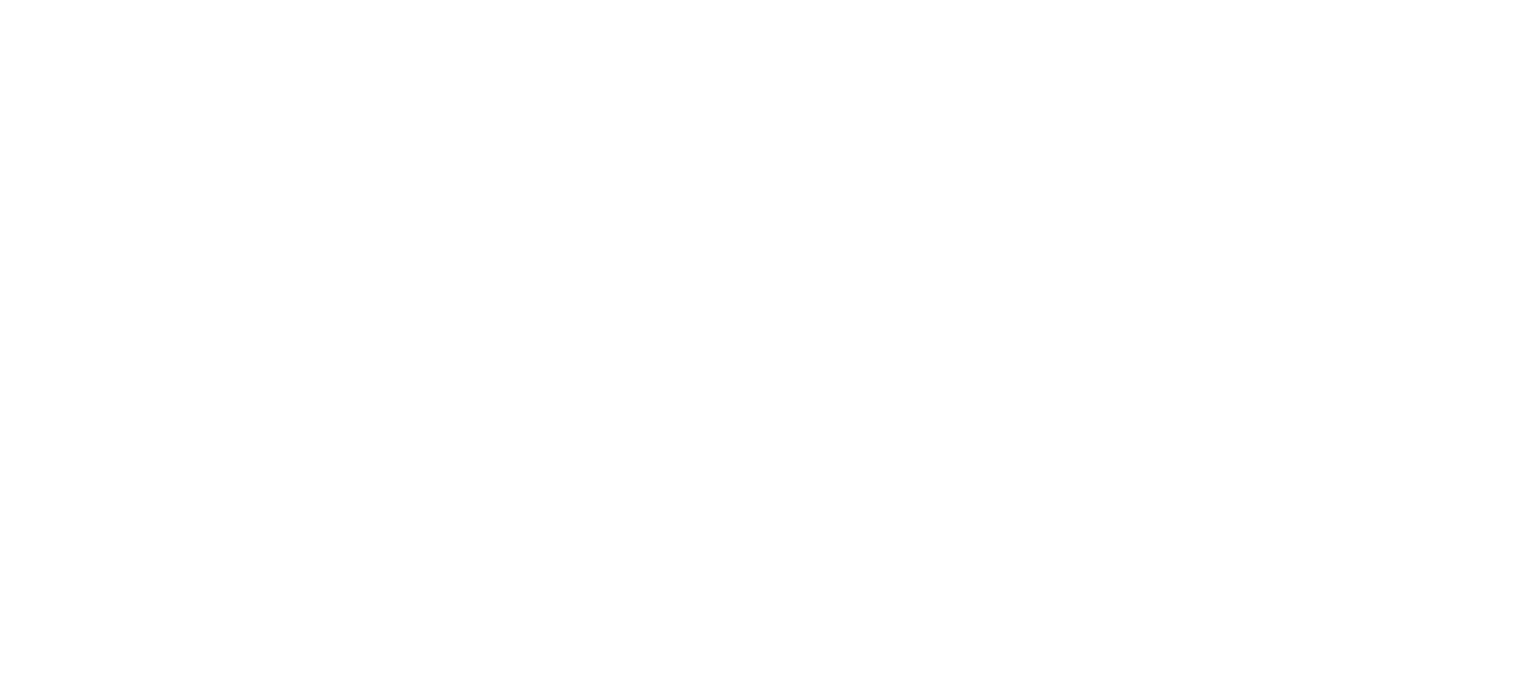 scroll, scrollTop: 0, scrollLeft: 0, axis: both 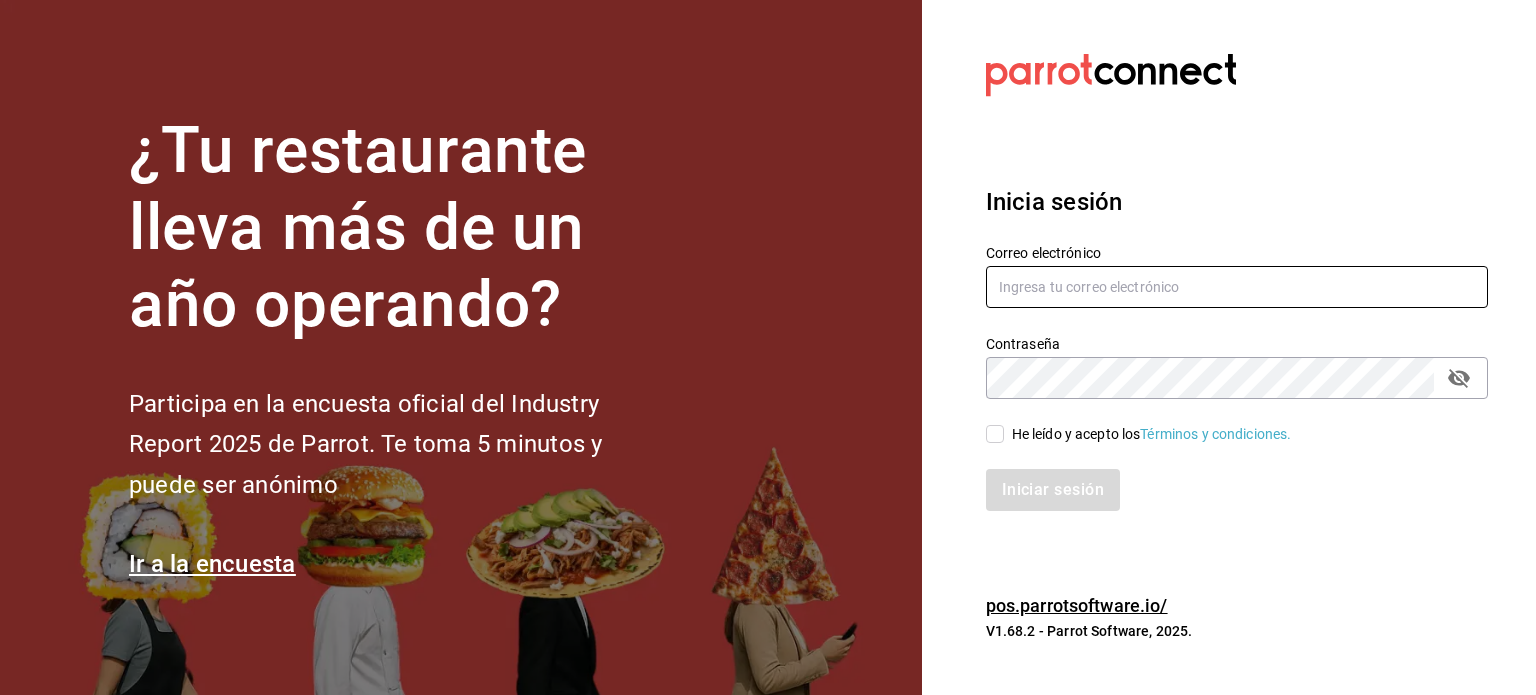type on "fernanda.sanchez@grupocosteno.com" 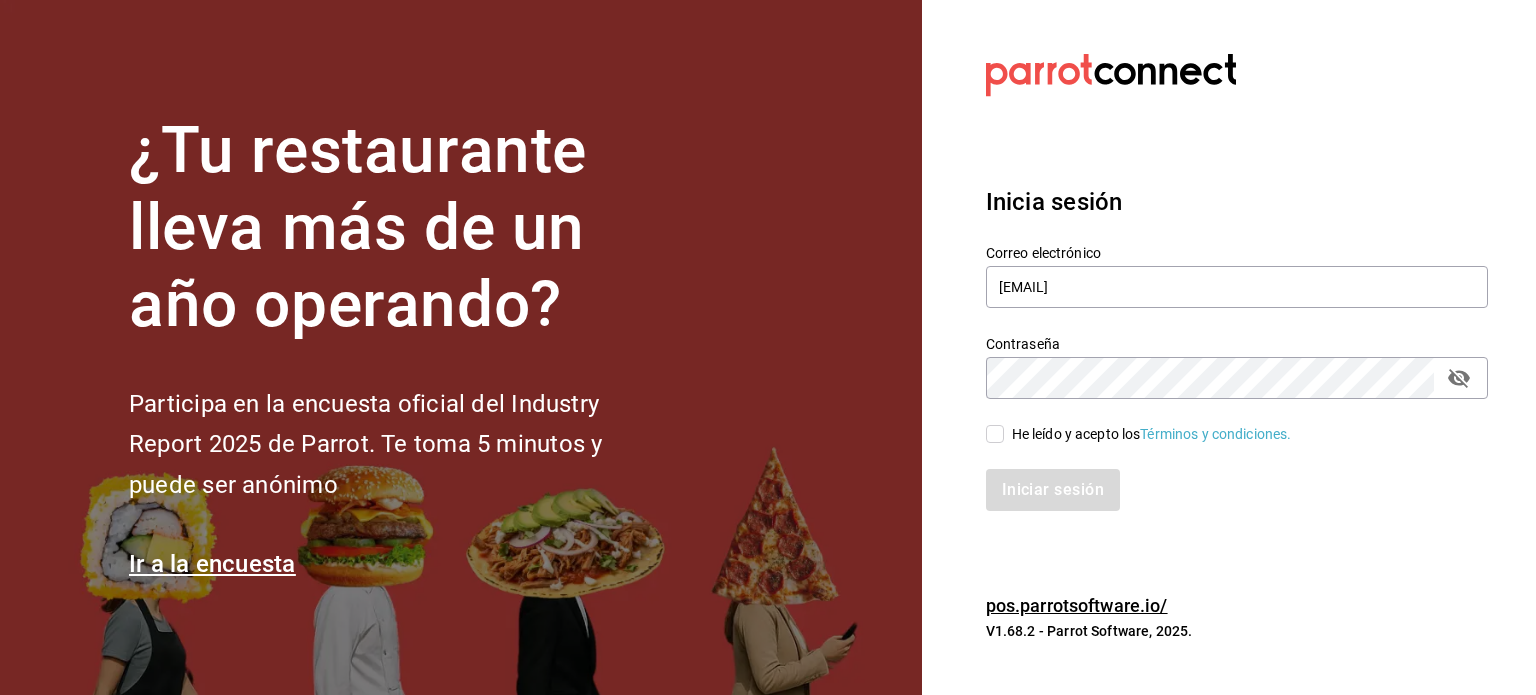 click on "He leído y acepto los  Términos y condiciones." at bounding box center (1148, 434) 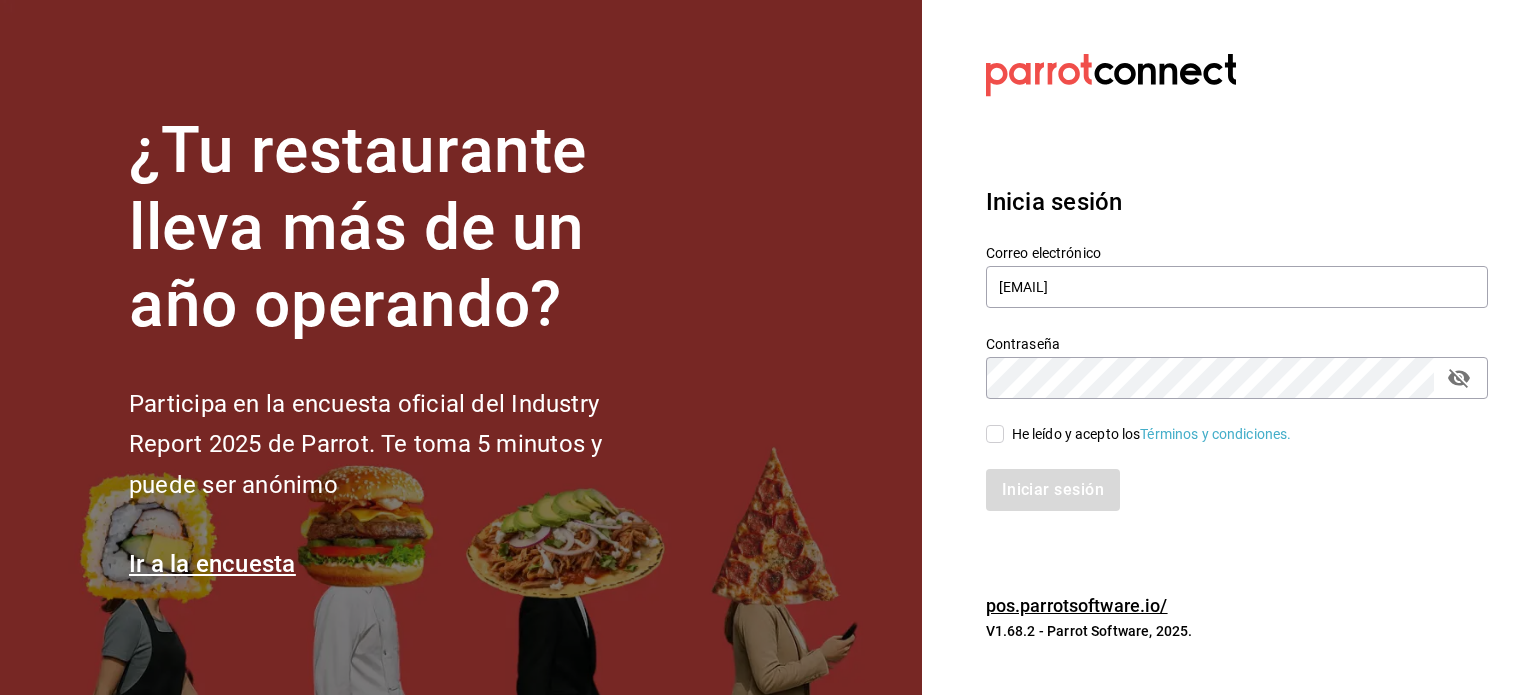 checkbox on "true" 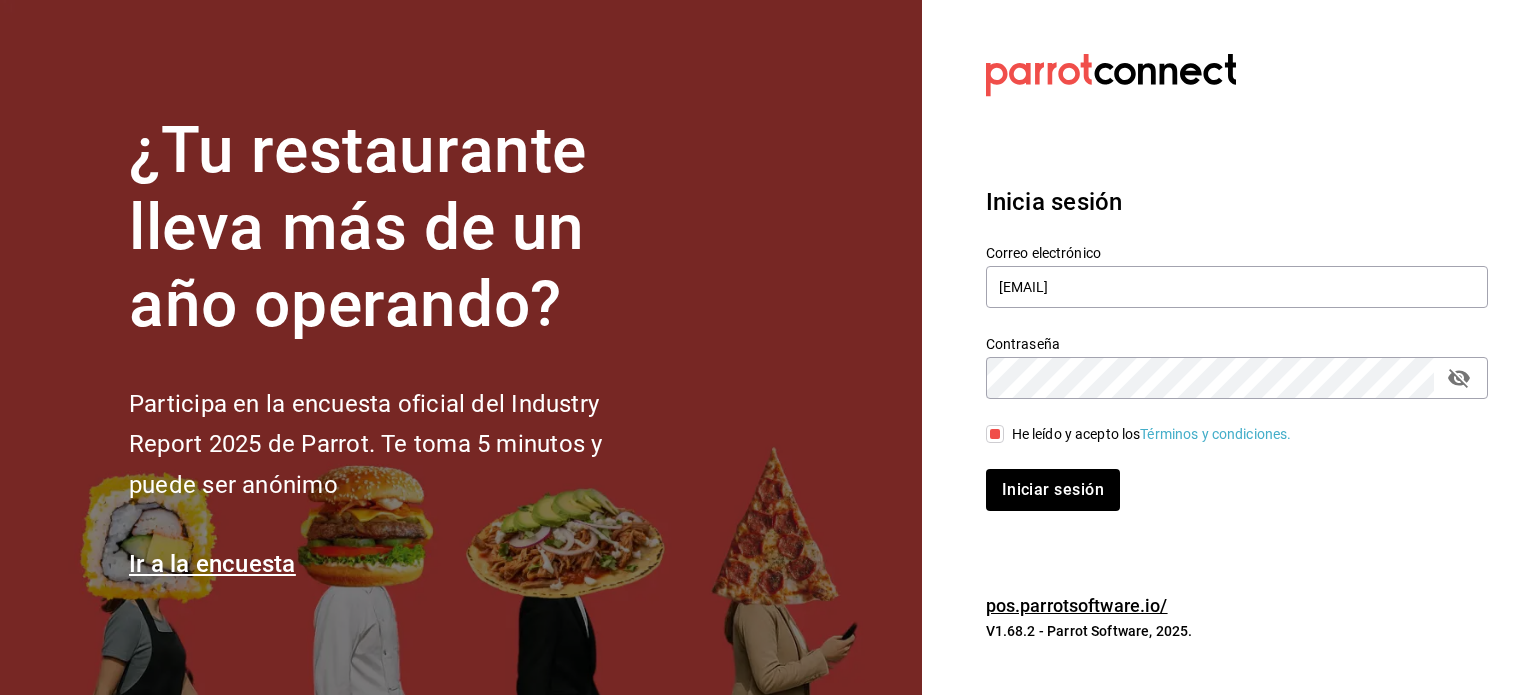 click on "Iniciar sesión" at bounding box center (1225, 478) 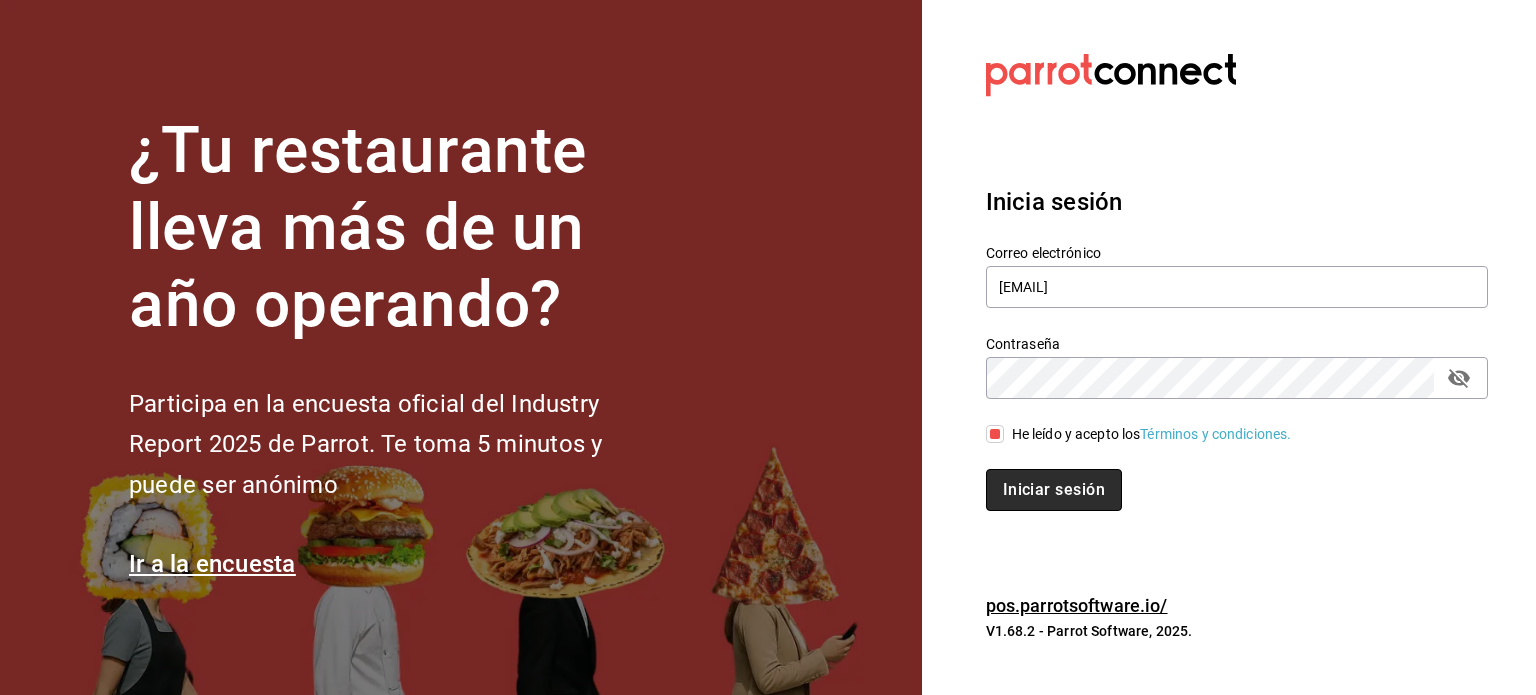 click on "Iniciar sesión" at bounding box center [1054, 490] 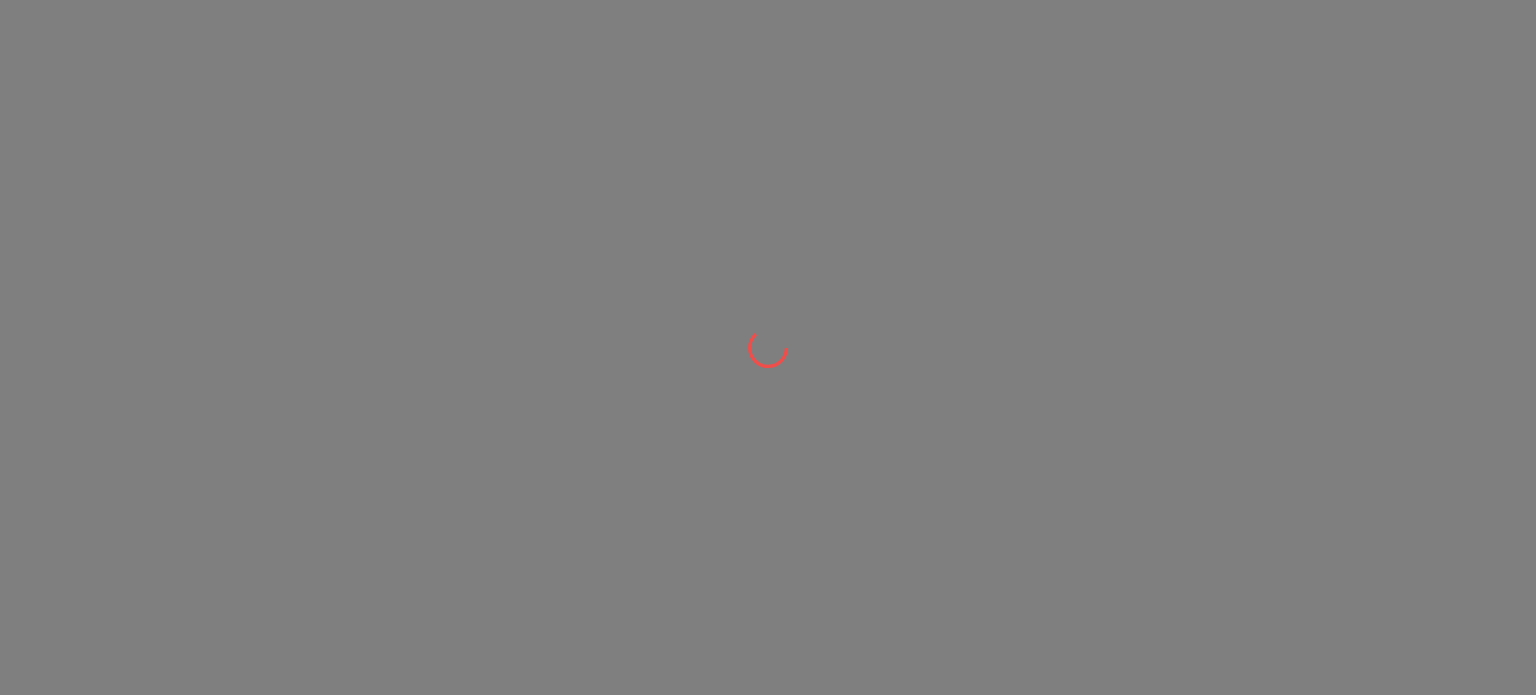 scroll, scrollTop: 0, scrollLeft: 0, axis: both 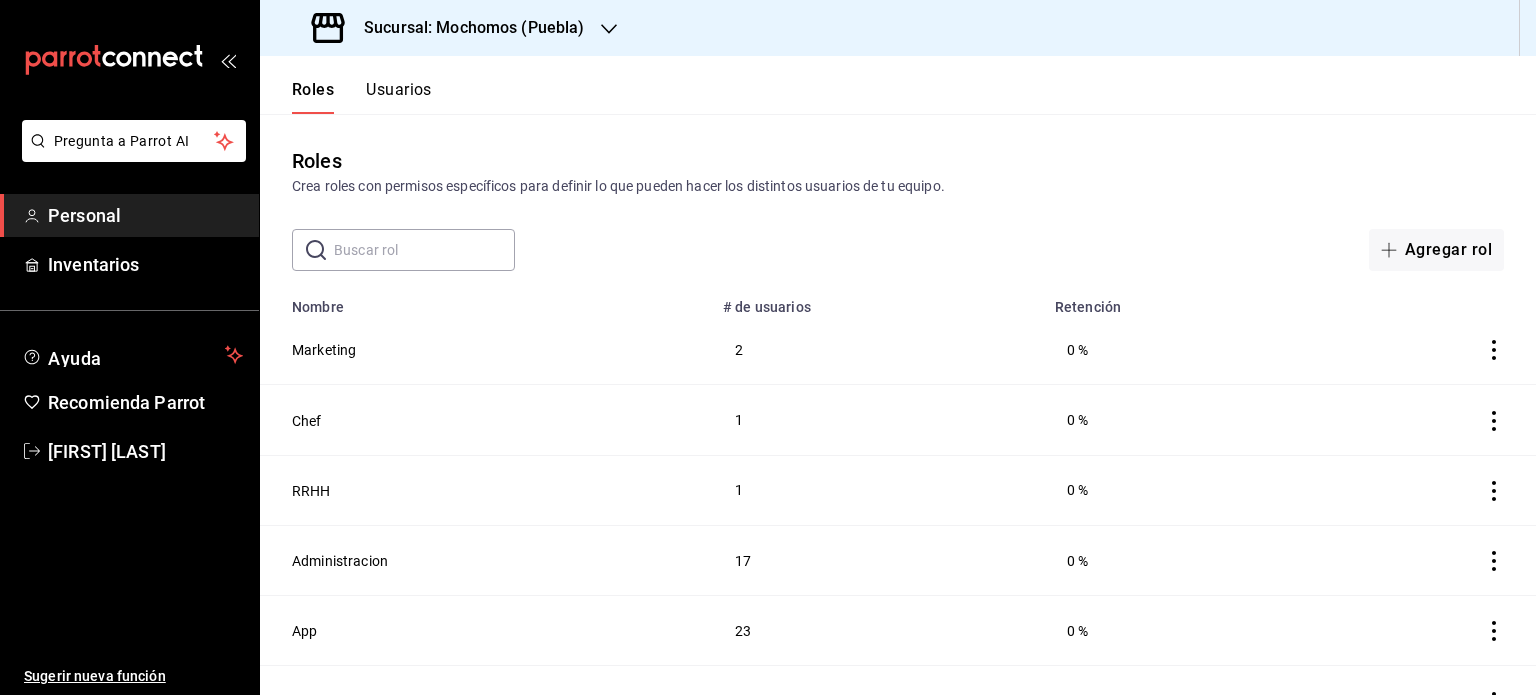 click at bounding box center [424, 250] 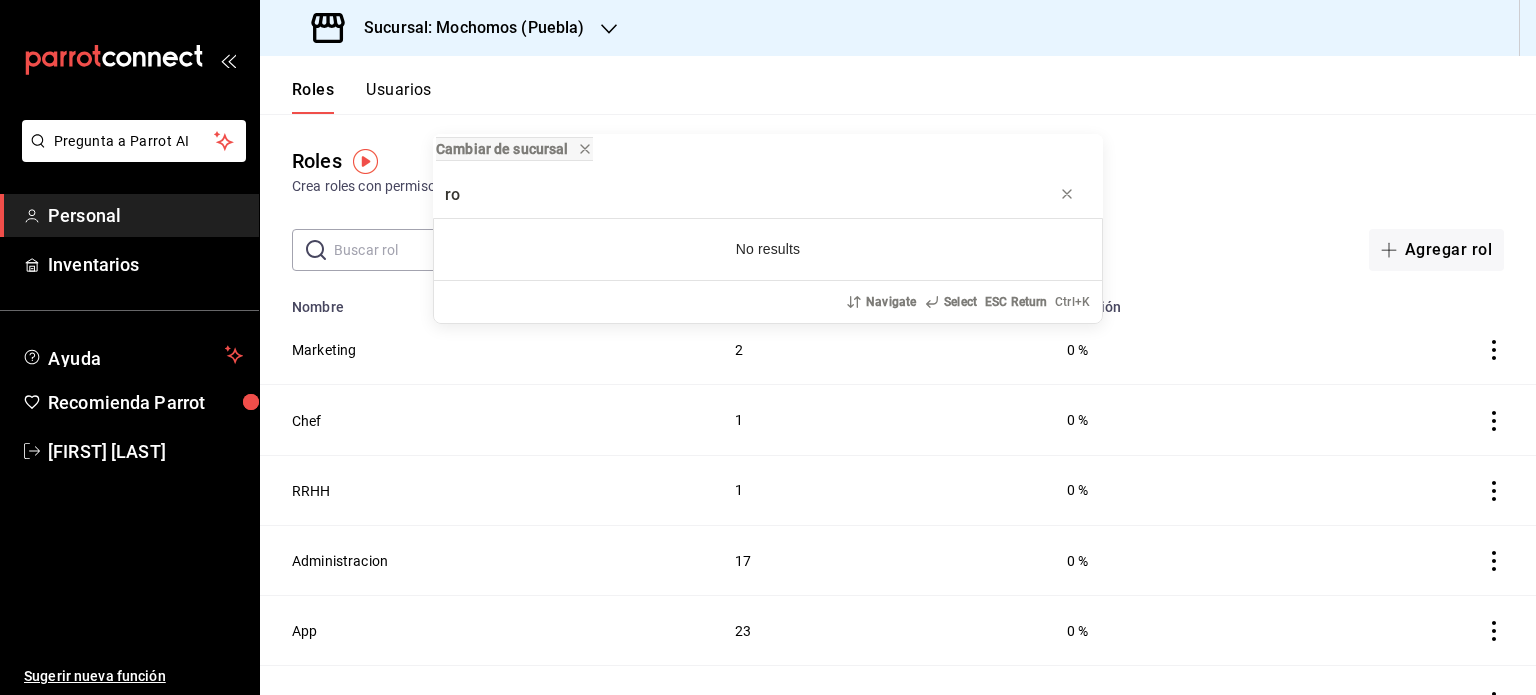 click on "ro" at bounding box center [768, 194] 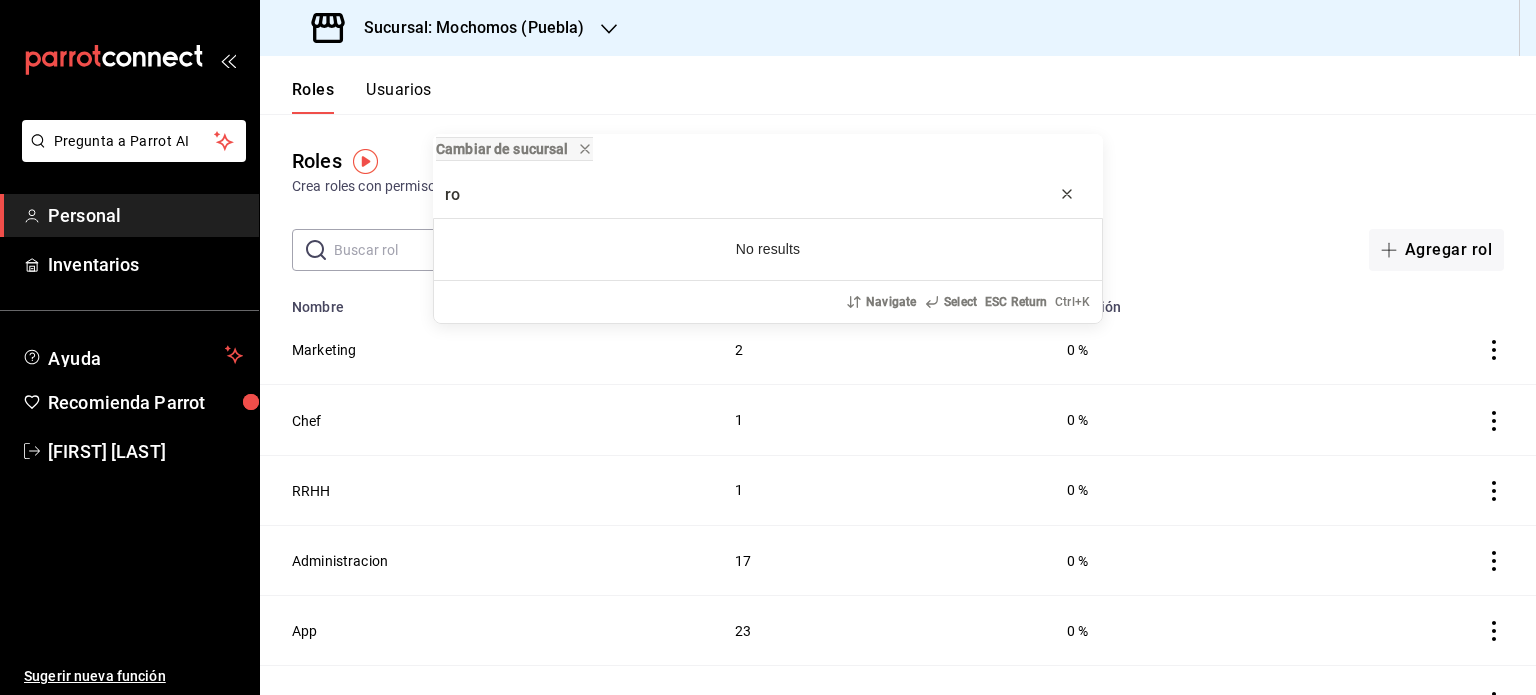 drag, startPoint x: 1047, startPoint y: 194, endPoint x: 1067, endPoint y: 194, distance: 20 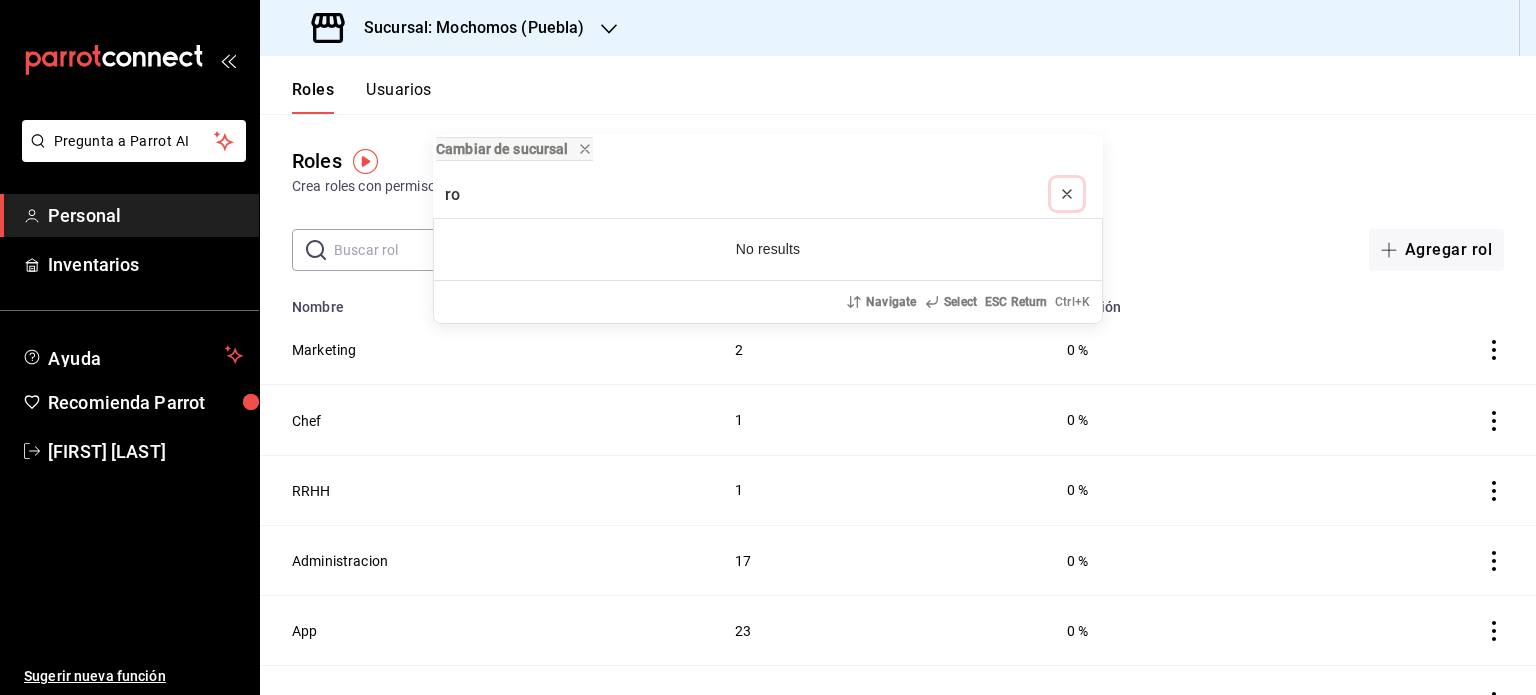 click 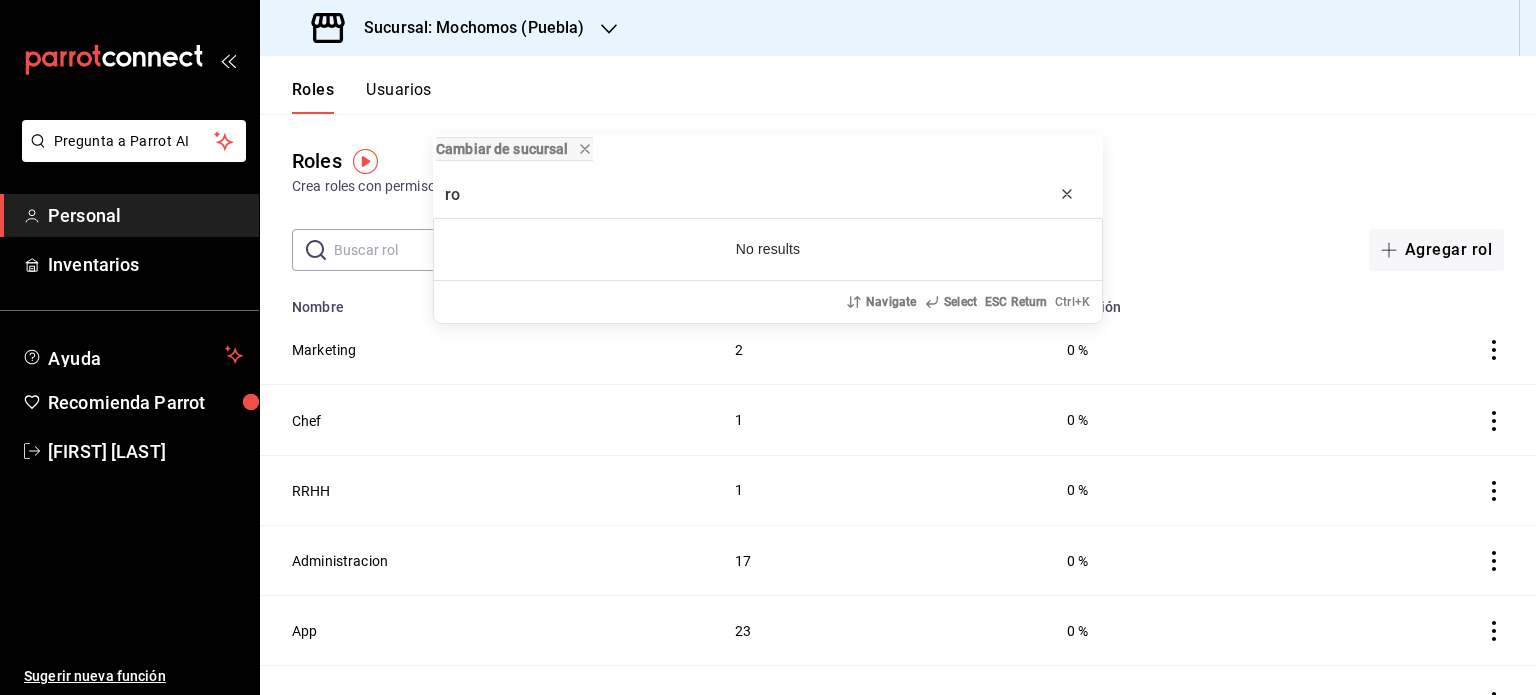 type 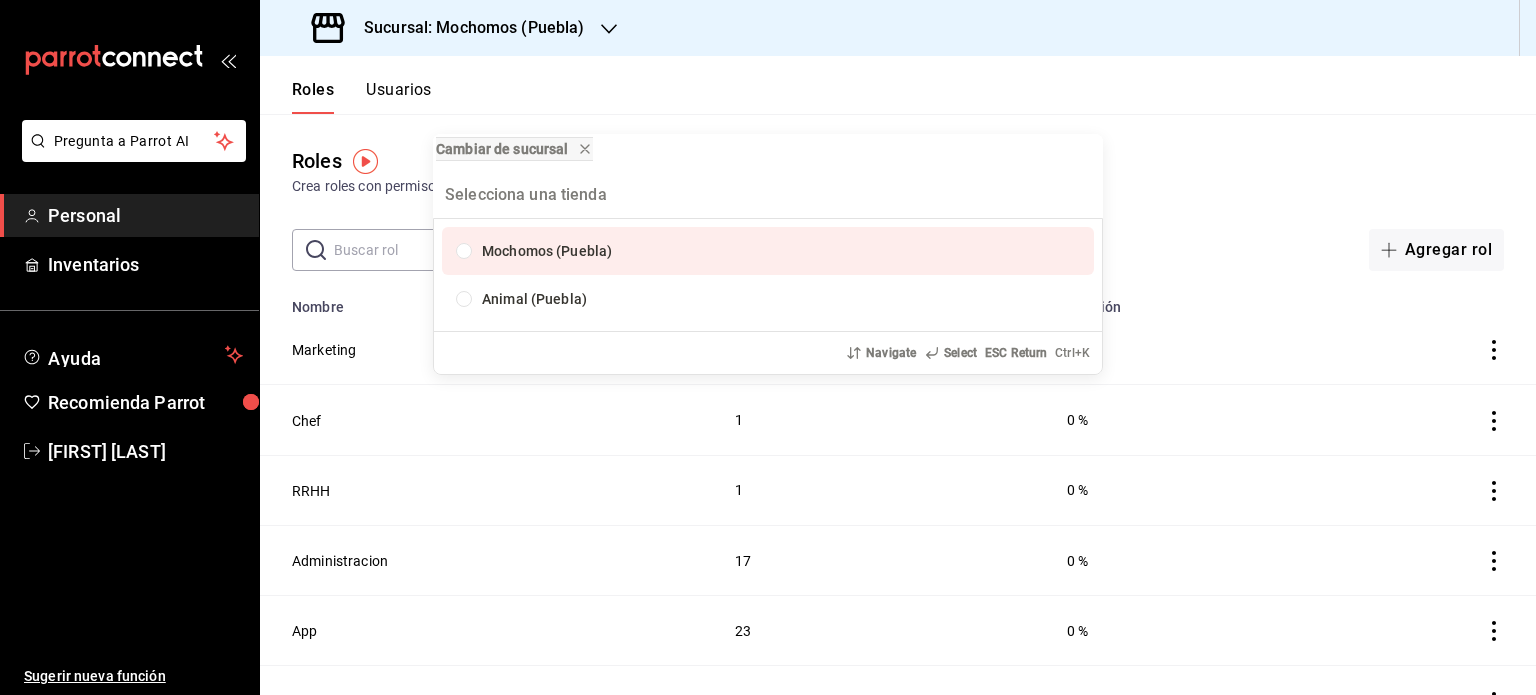 click on "Cambiar de sucursal Mochomos ([CITY]) Animal ([CITY]) Navigate Select ESC Return Ctrl+ K" at bounding box center [768, 347] 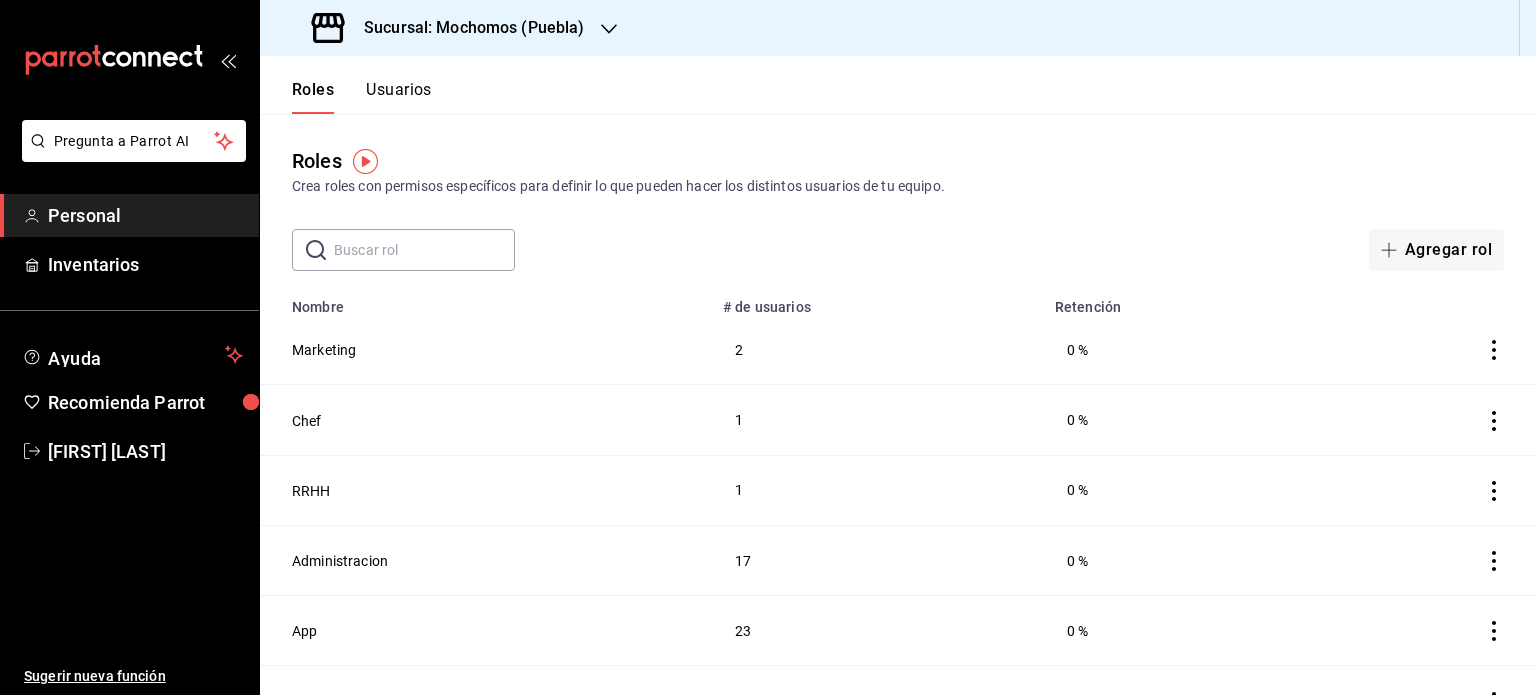 click on "Sucursal: Mochomos (Puebla)" at bounding box center [466, 28] 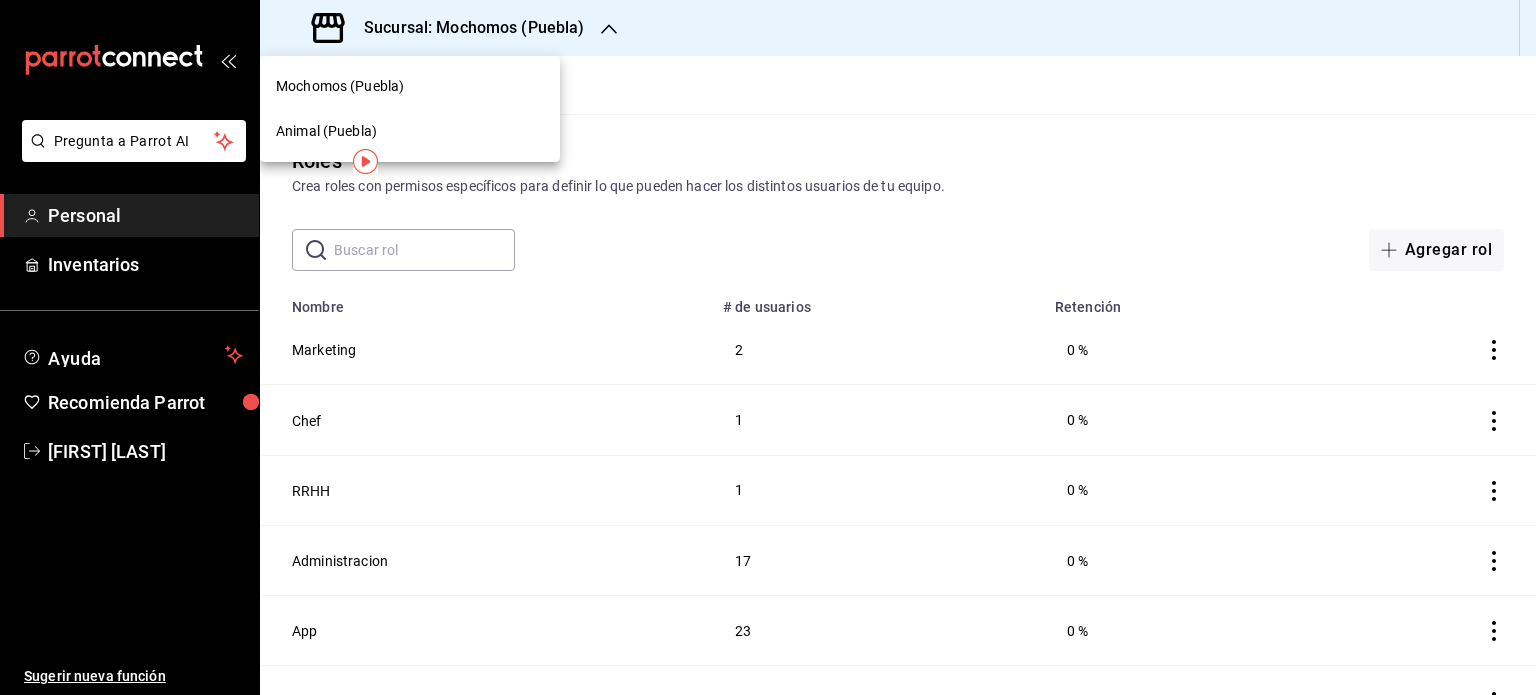 click on "Animal (Puebla)" at bounding box center (410, 131) 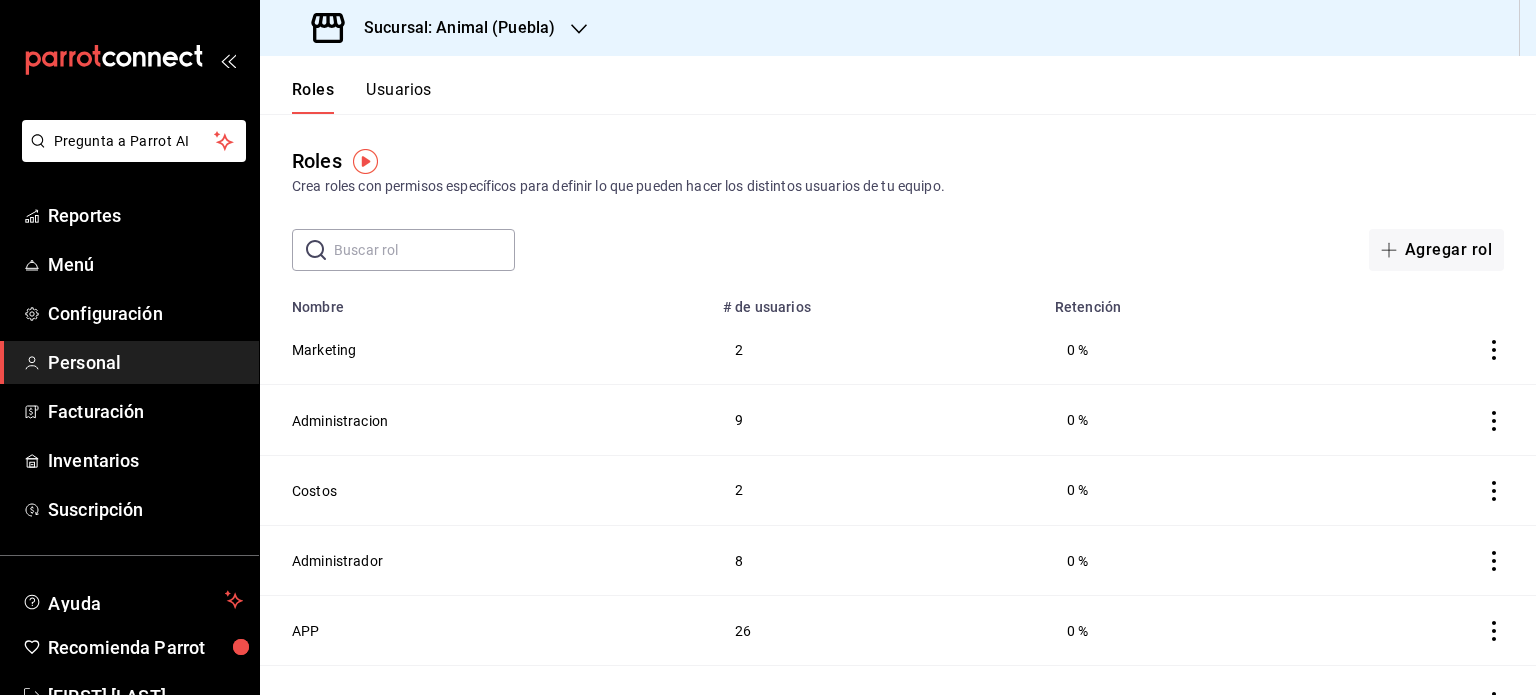 click at bounding box center [424, 250] 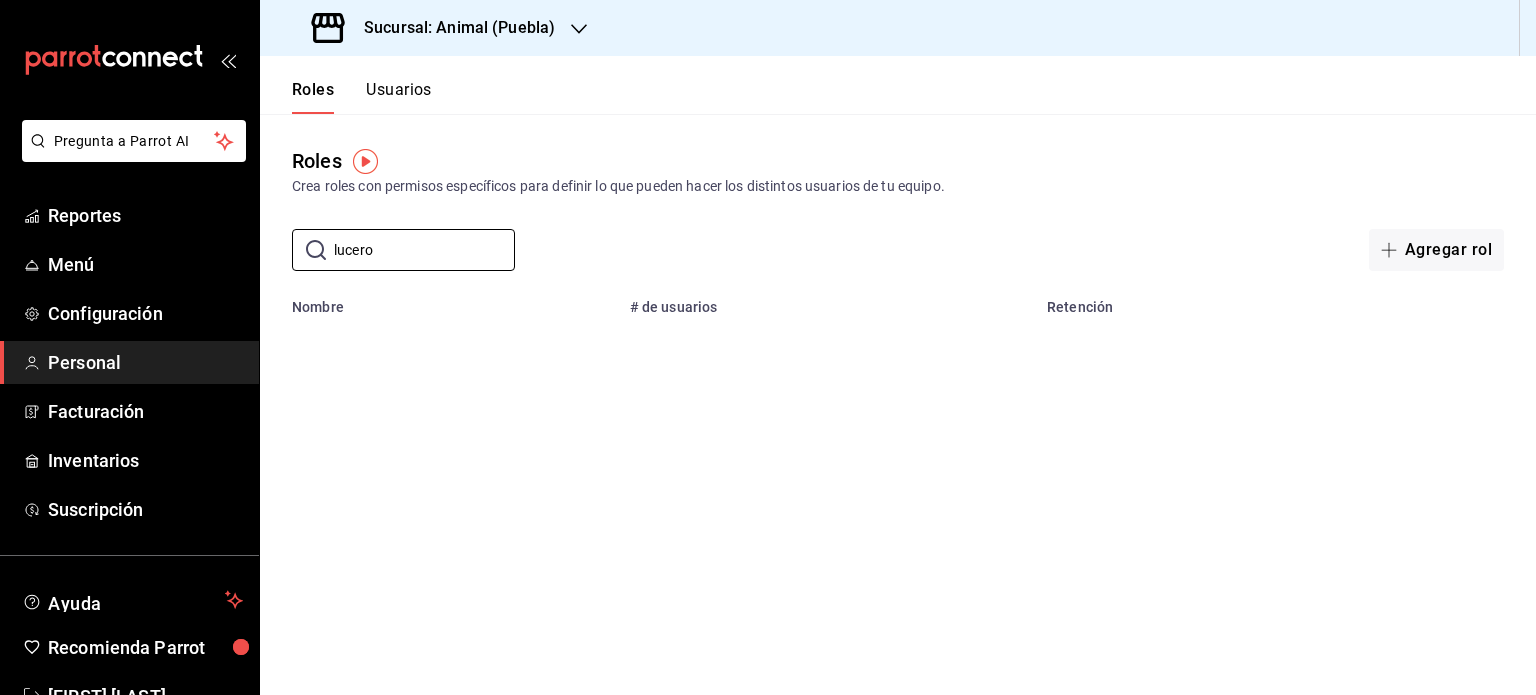 type on "lucero" 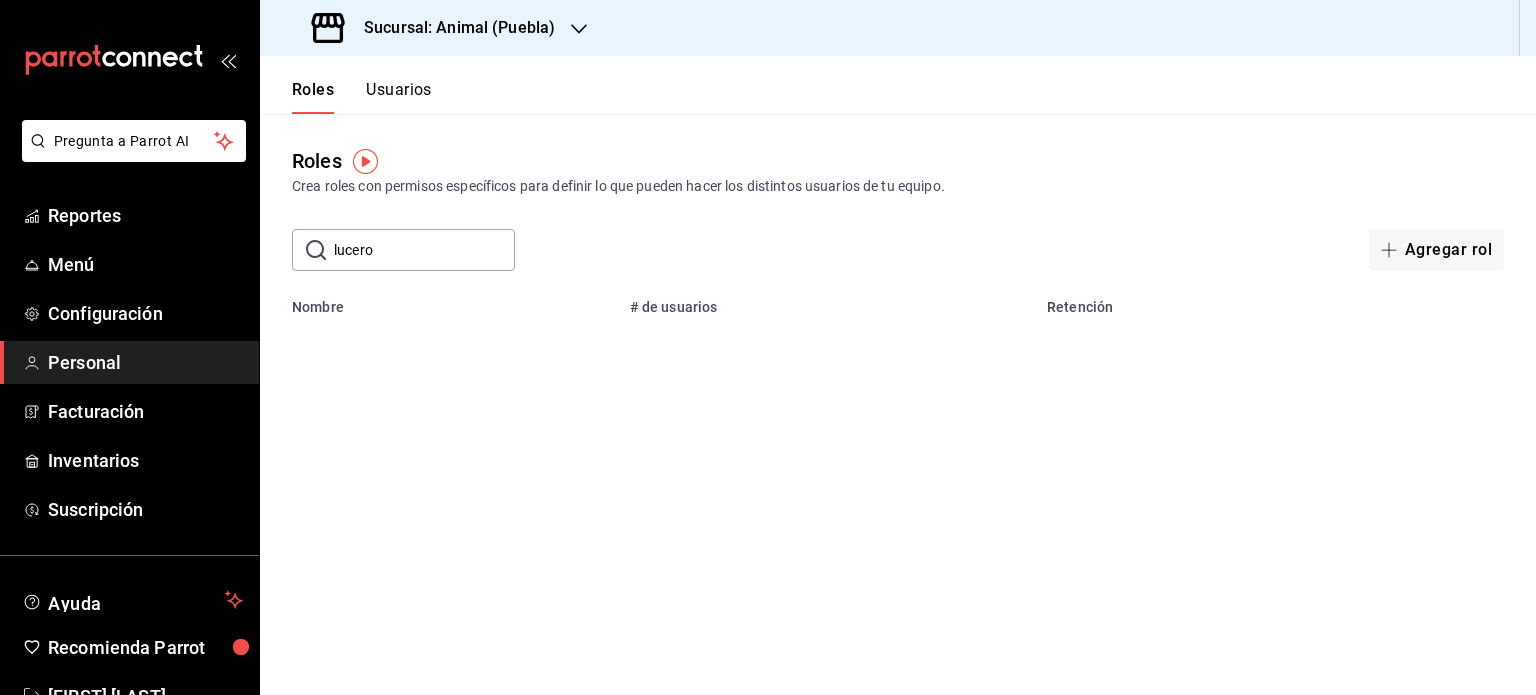 click on "Roles Usuarios" at bounding box center (346, 85) 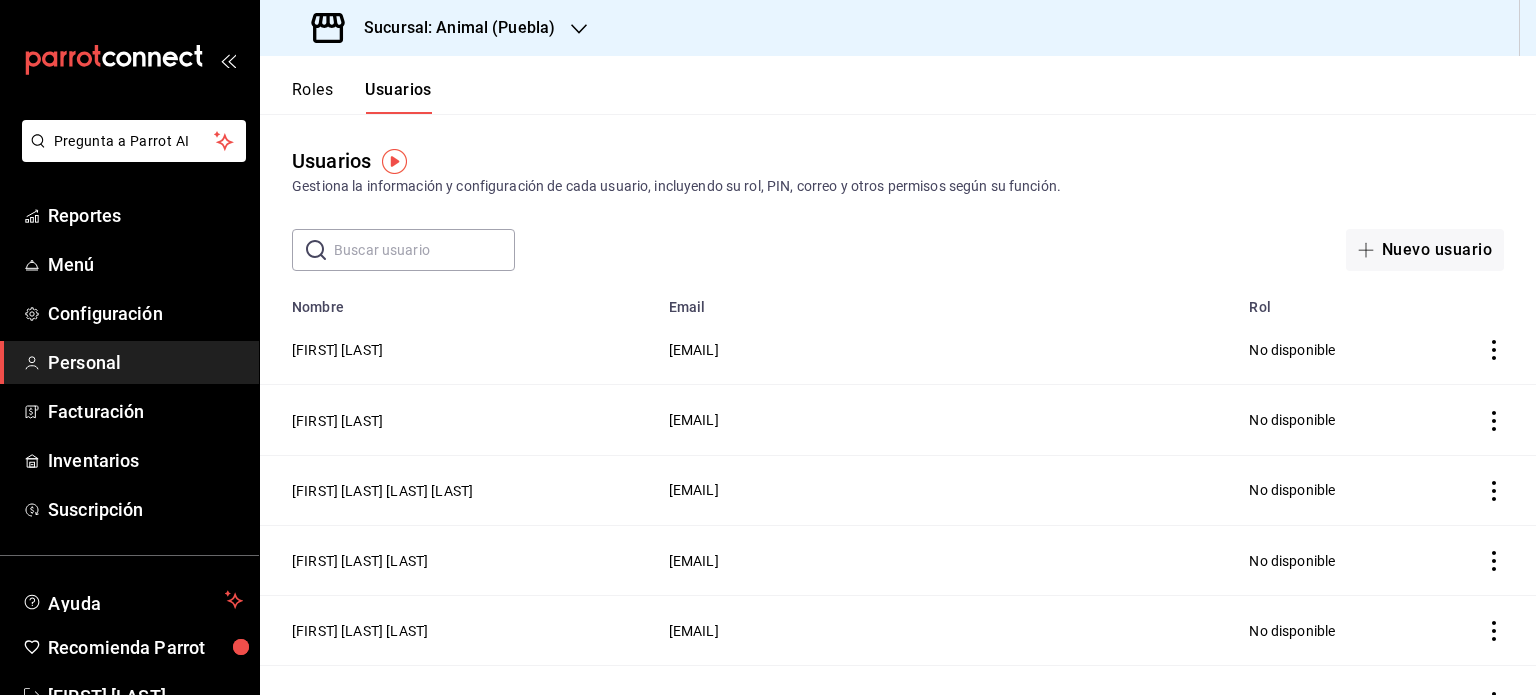 click at bounding box center (424, 250) 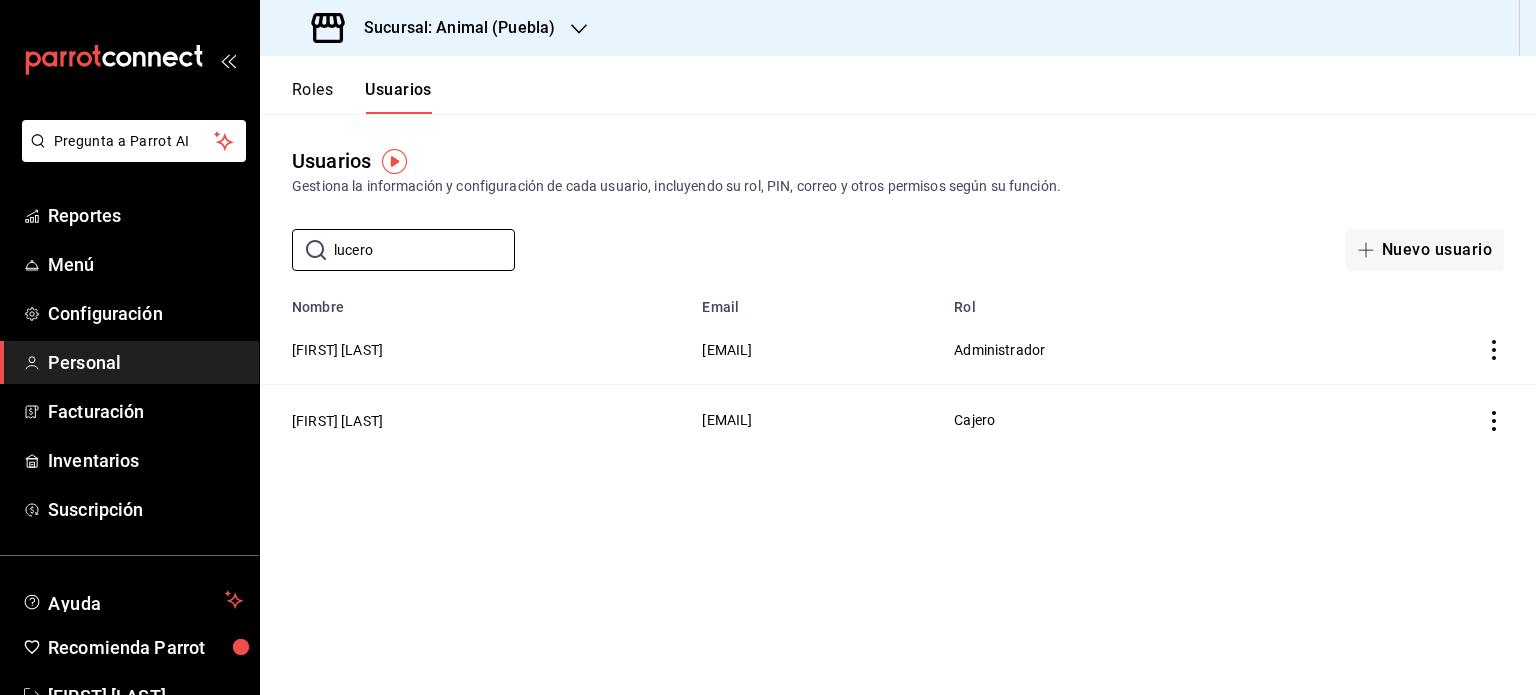 type on "lucero" 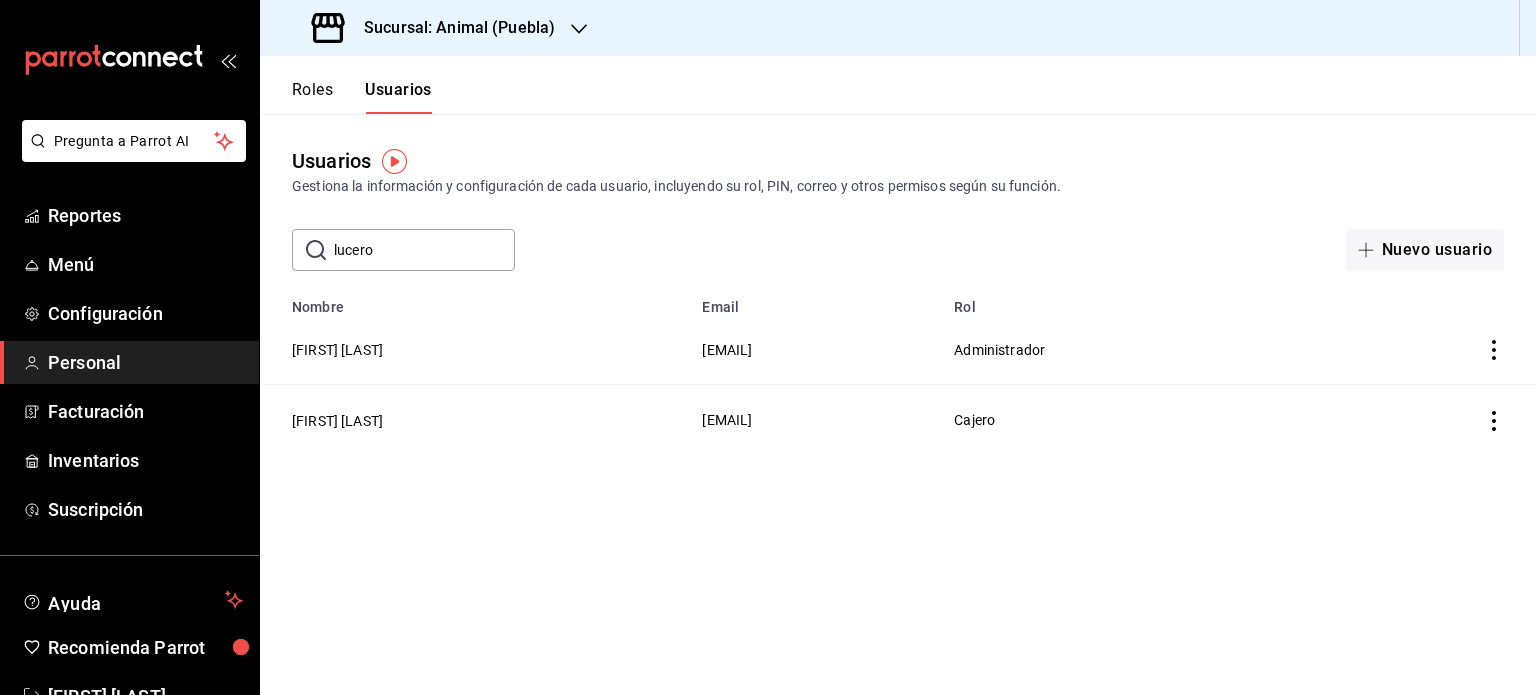 click 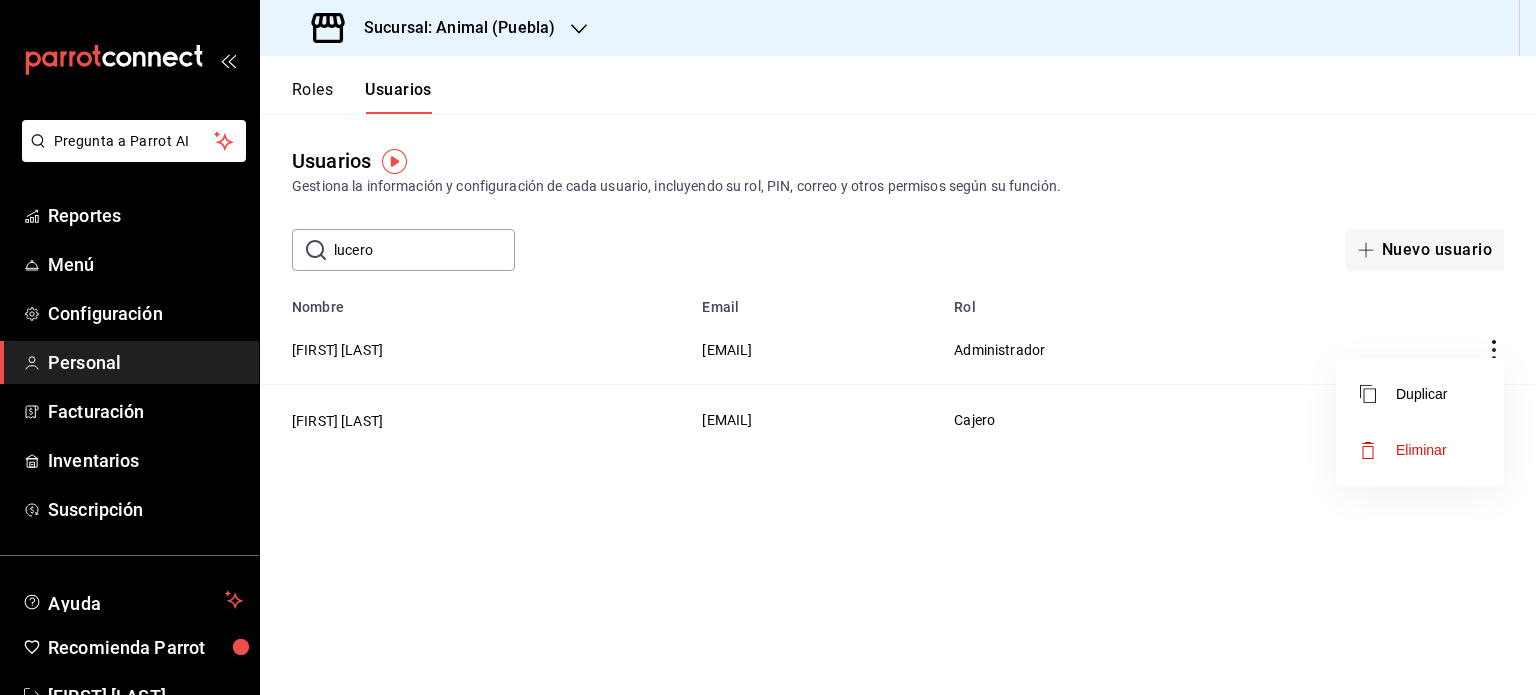 click at bounding box center (768, 347) 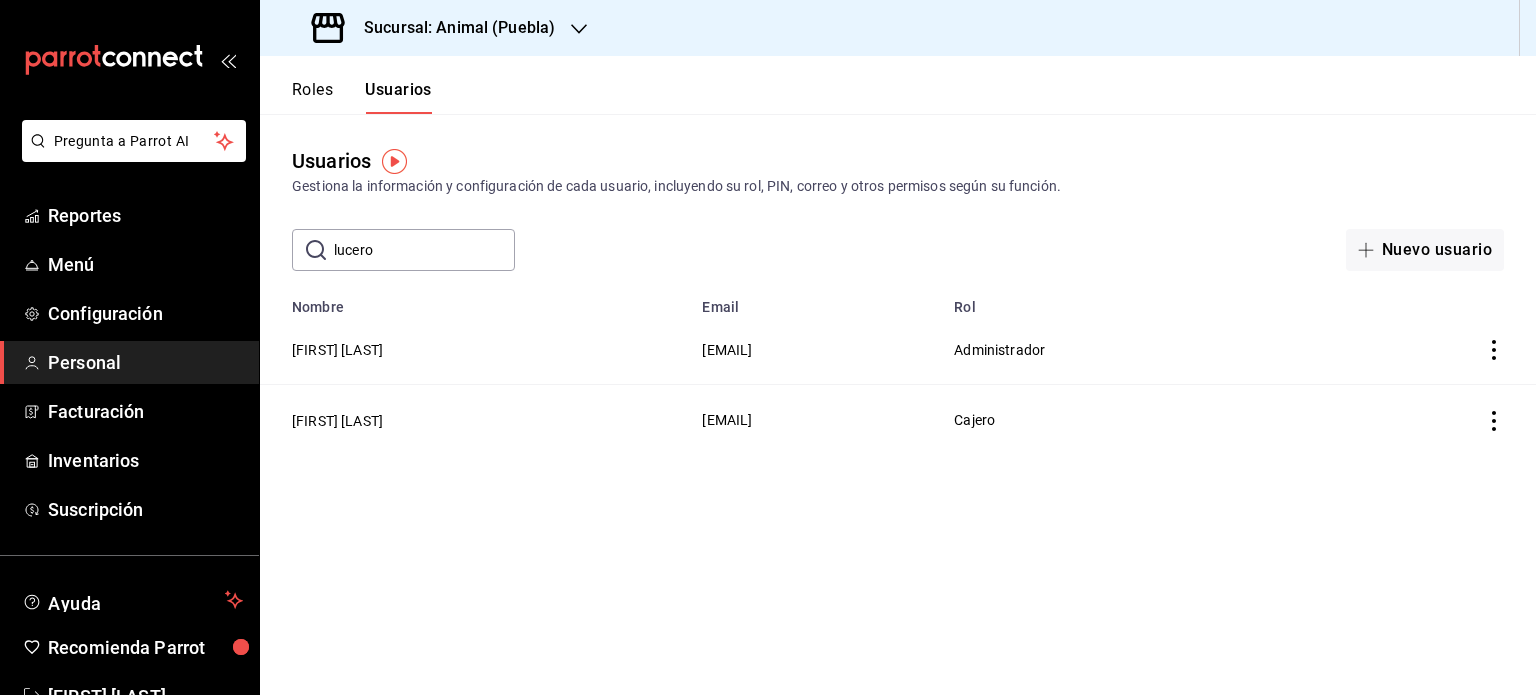 click on "[EMAIL]" at bounding box center [727, 420] 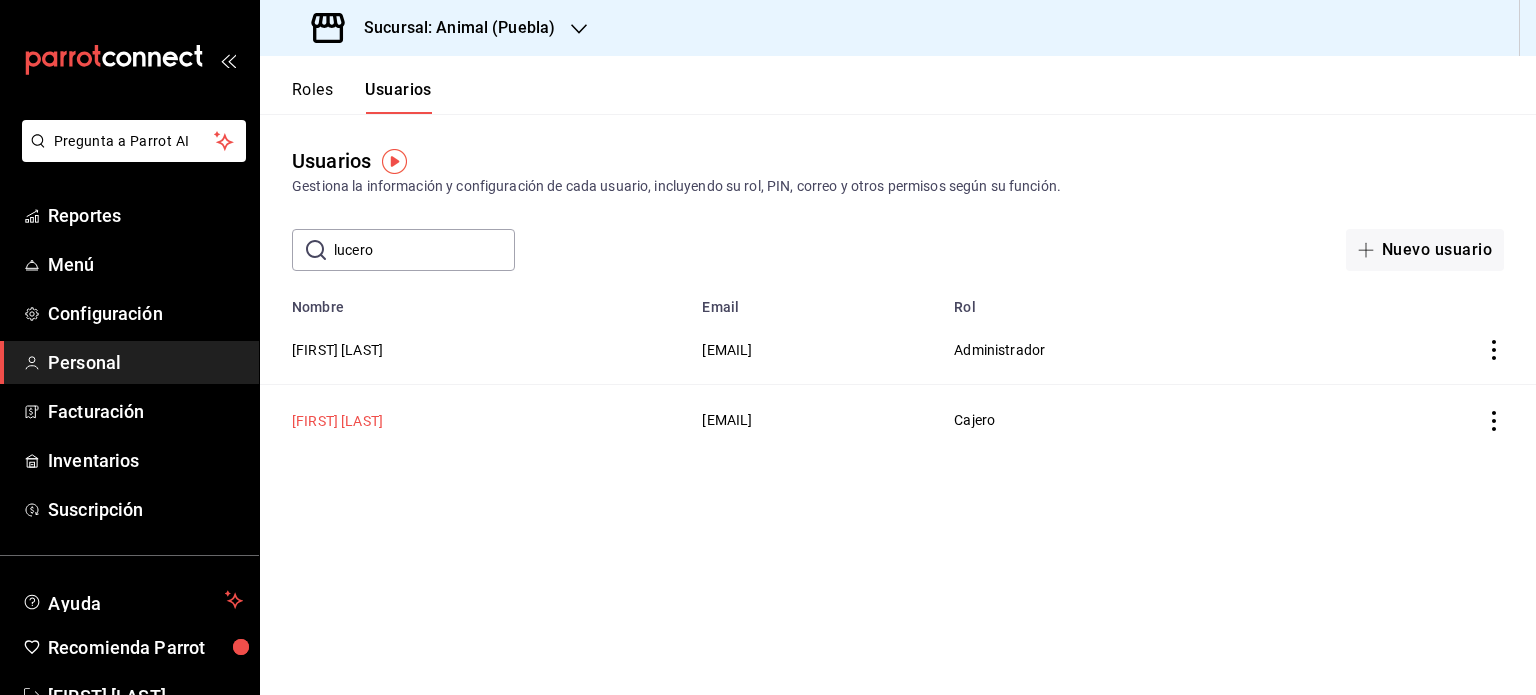 click on "[FIRST] [LAST]" at bounding box center (337, 421) 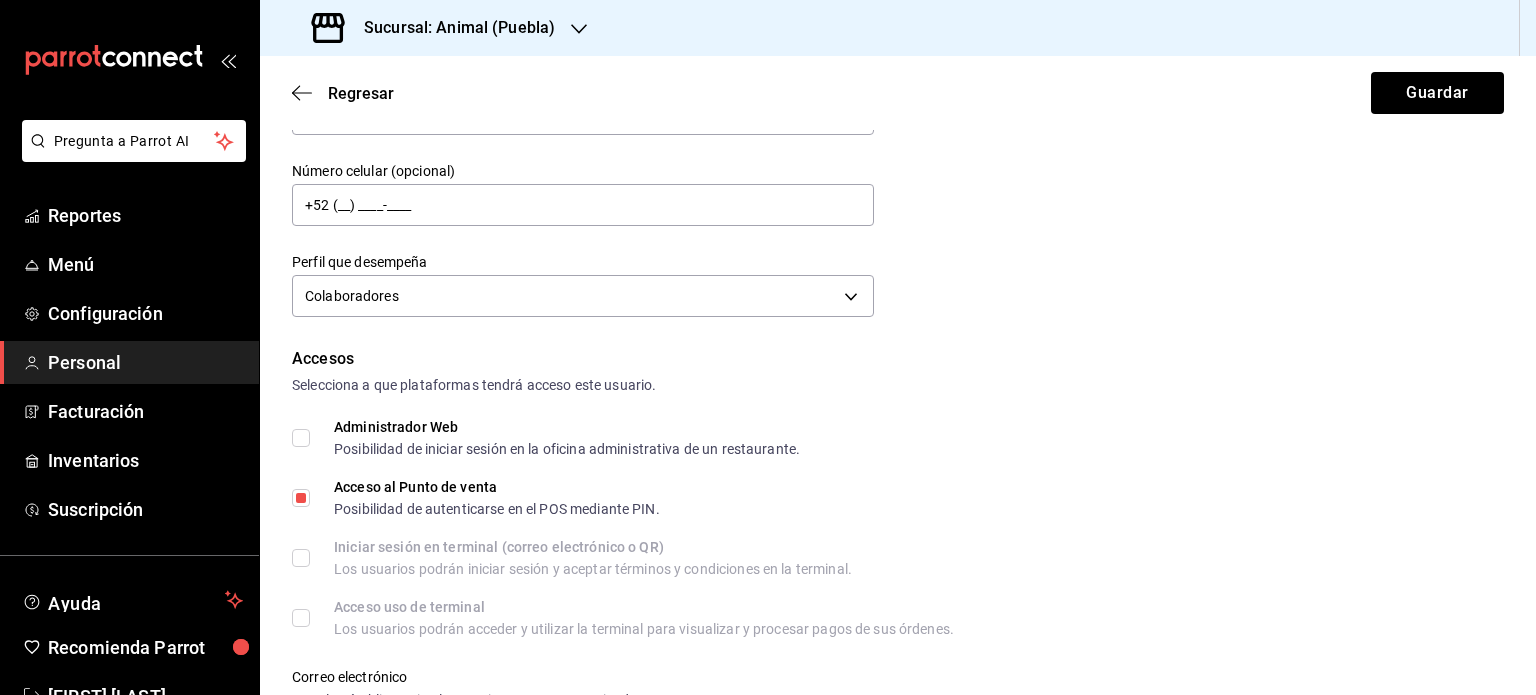 scroll, scrollTop: 210, scrollLeft: 0, axis: vertical 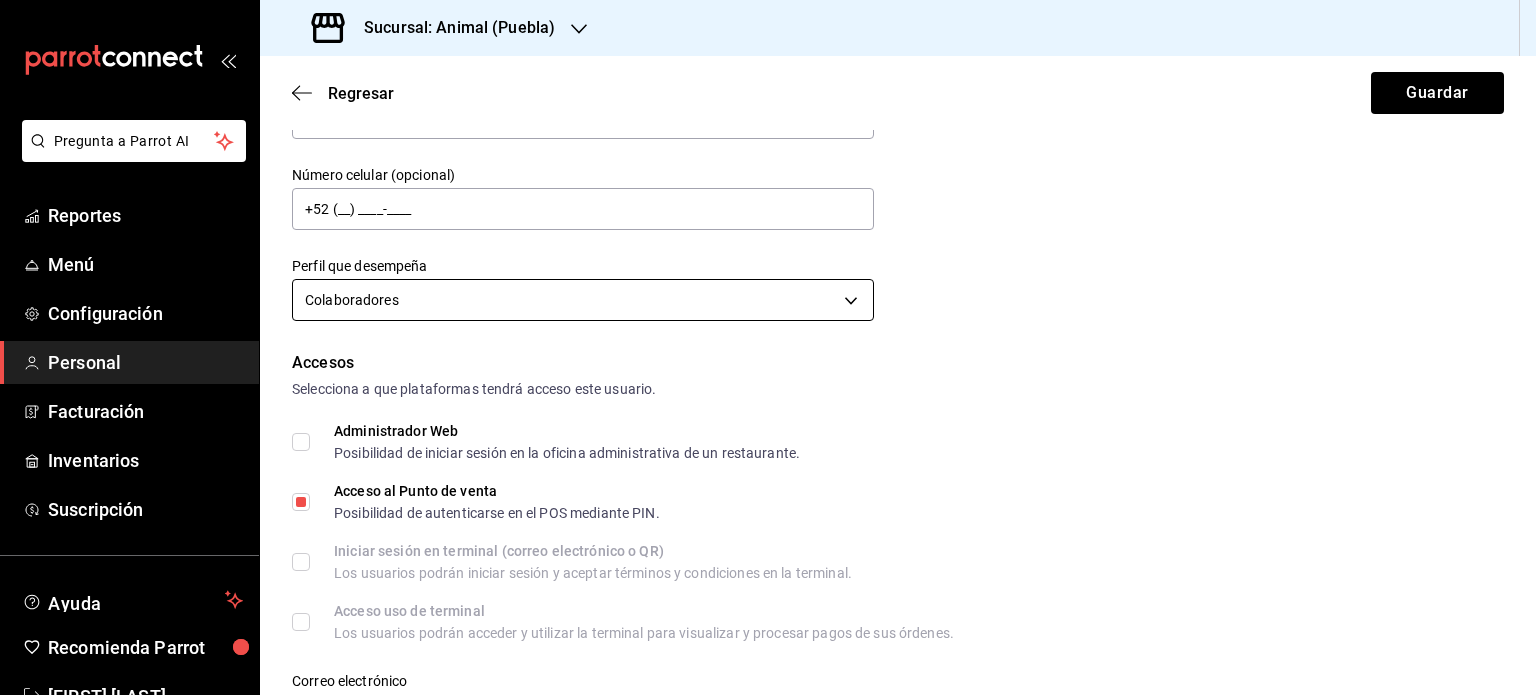 click on "Pregunta a Parrot AI Reportes   Menú   Configuración   Personal   Facturación   Inventarios   Suscripción   Ayuda Recomienda Parrot   [FIRST] [LAST]   Sugerir nueva función   Sucursal: Animal ([CITY]) Regresar Guardar Datos personales Nombre Lucero Apellido Garcia Número celular (opcional) +52 (__) ____-____ Perfil que desempeña Colaboradores STAFF Accesos Selecciona a que plataformas tendrá acceso este usuario. Administrador Web Posibilidad de iniciar sesión en la oficina administrativa de un restaurante.  Acceso al Punto de venta Posibilidad de autenticarse en el POS mediante PIN.  Iniciar sesión en terminal (correo electrónico o QR) Los usuarios podrán iniciar sesión y aceptar términos y condiciones en la terminal. Acceso uso de terminal Los usuarios podrán acceder y utilizar la terminal para visualizar y procesar pagos de sus órdenes. Correo electrónico Se volverá obligatorio al tener ciertos accesos activados. [EMAIL] Contraseña Contraseña PIN" at bounding box center [768, 347] 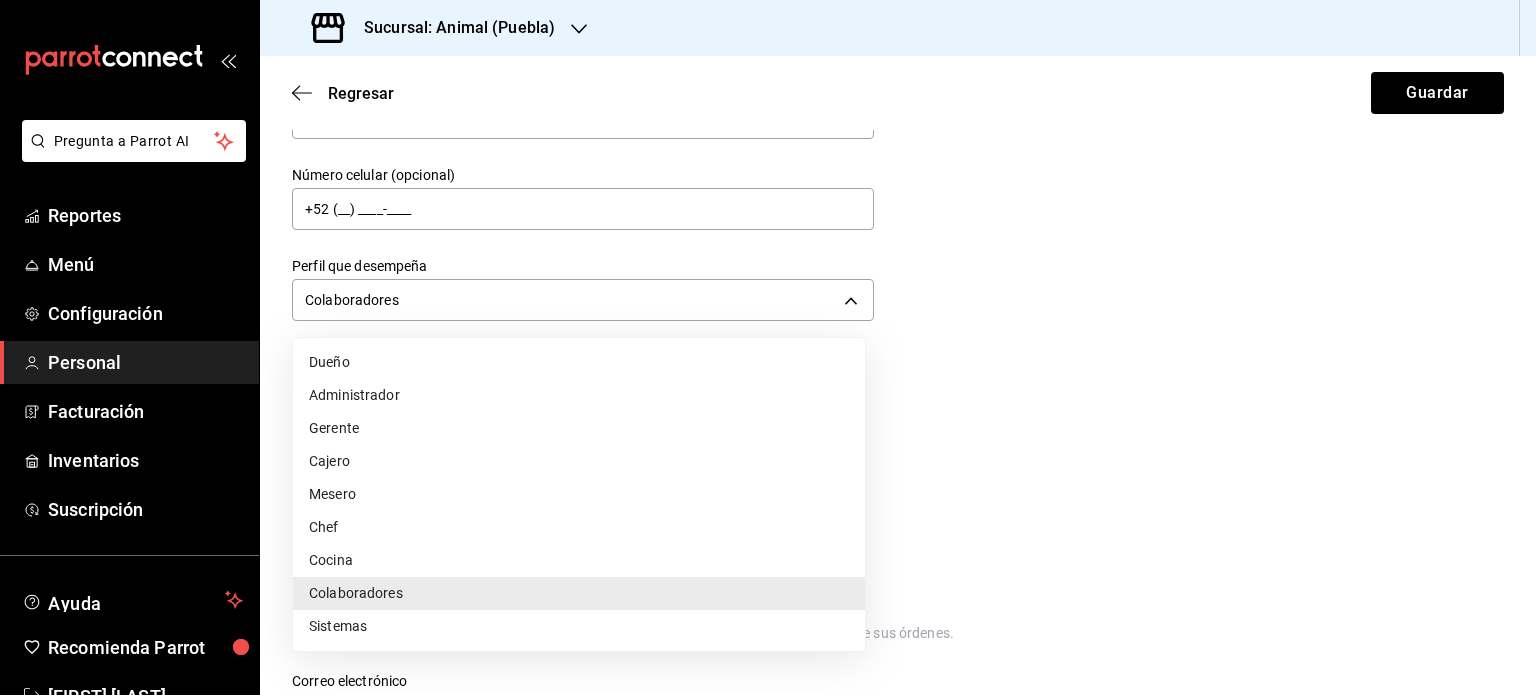 click on "Cajero" at bounding box center (579, 461) 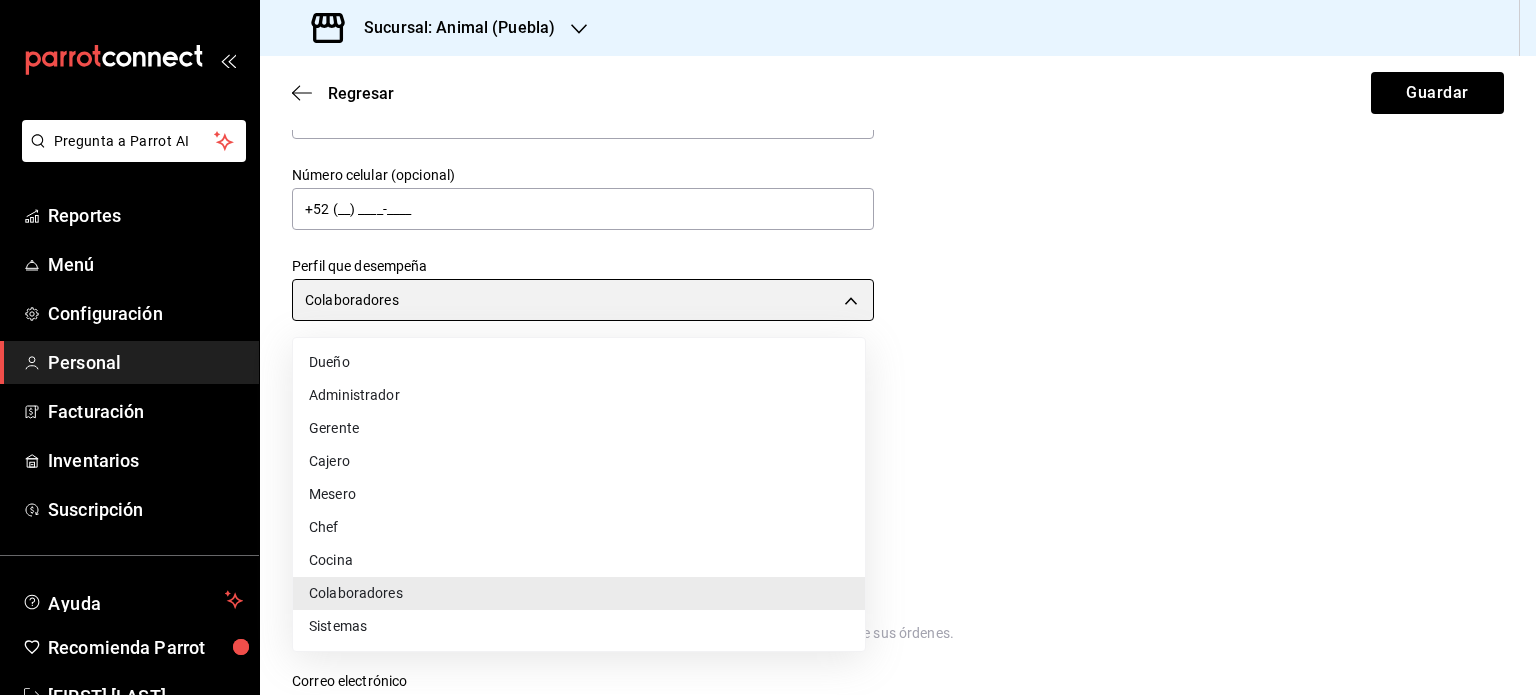 type on "CASHIER" 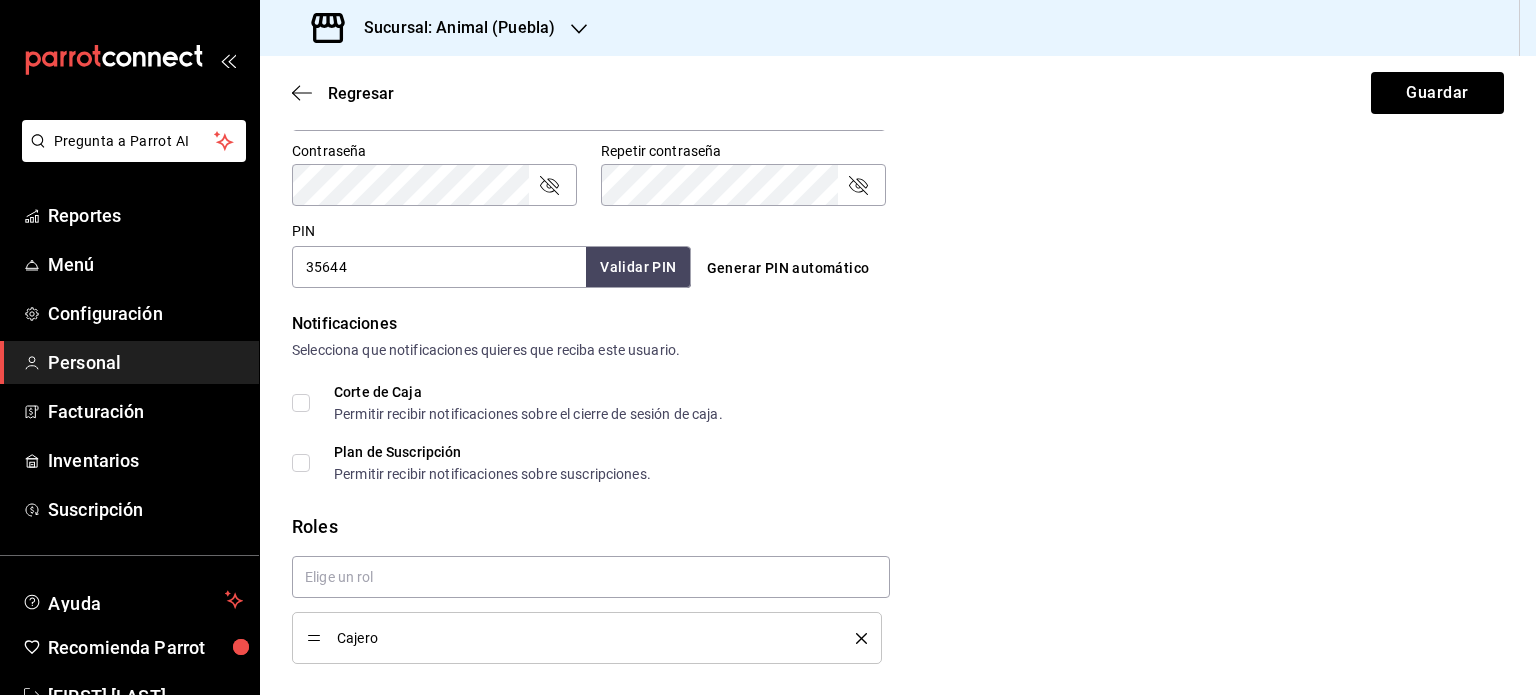 scroll, scrollTop: 908, scrollLeft: 0, axis: vertical 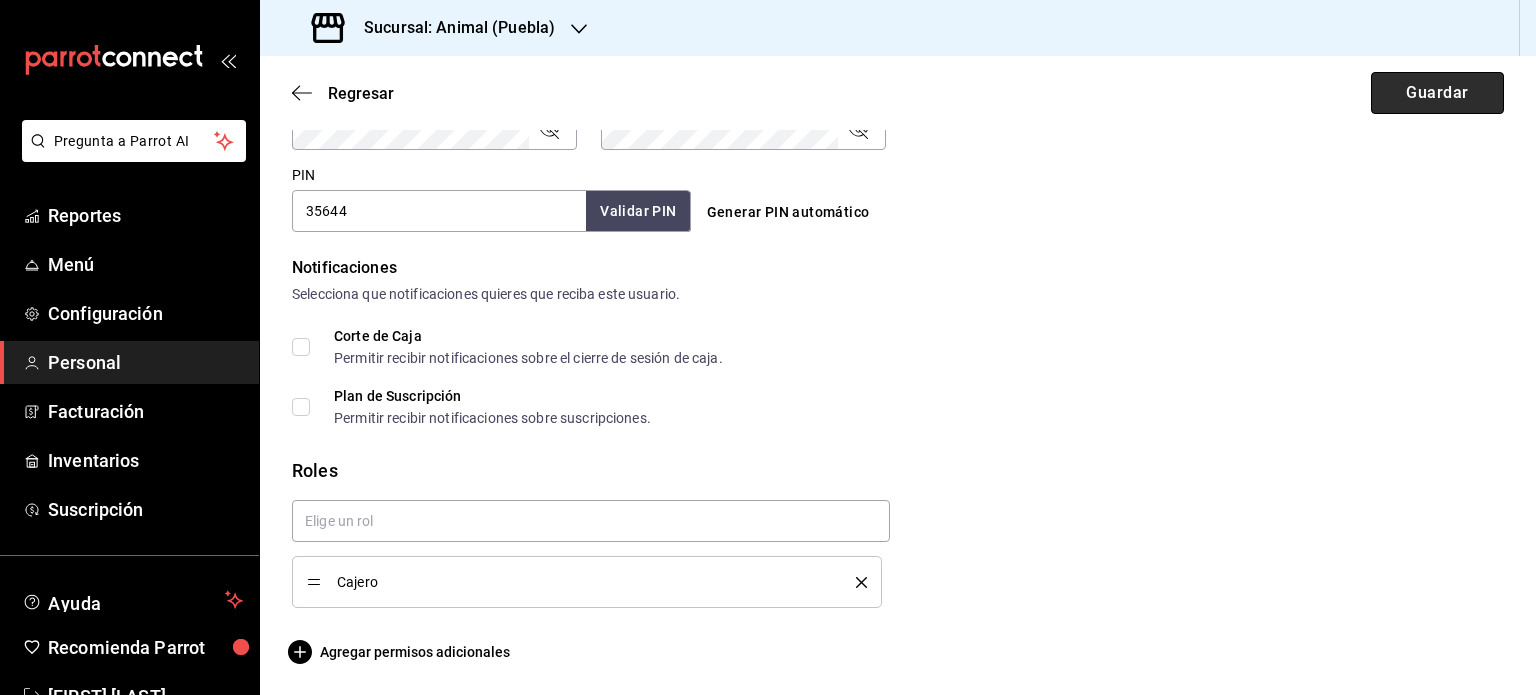 click on "Guardar" at bounding box center [1437, 93] 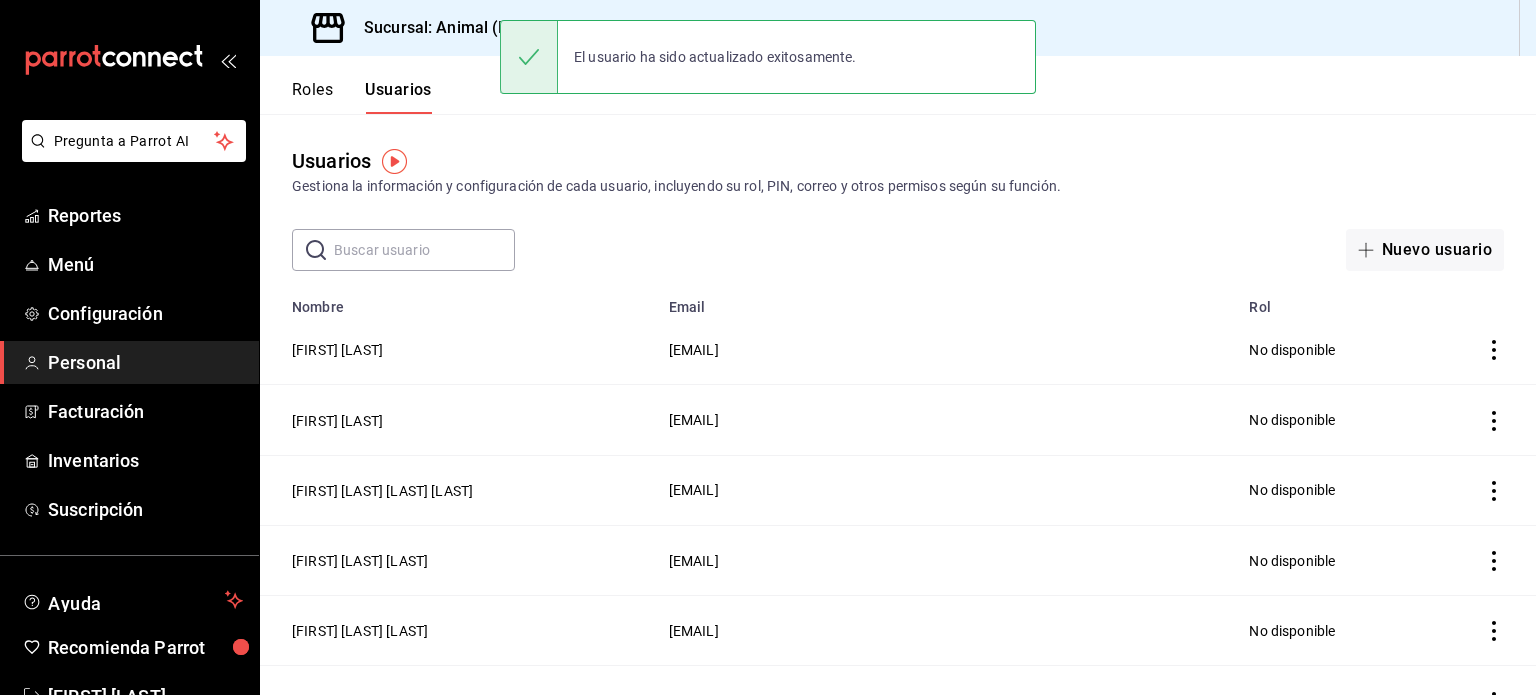 click at bounding box center [424, 250] 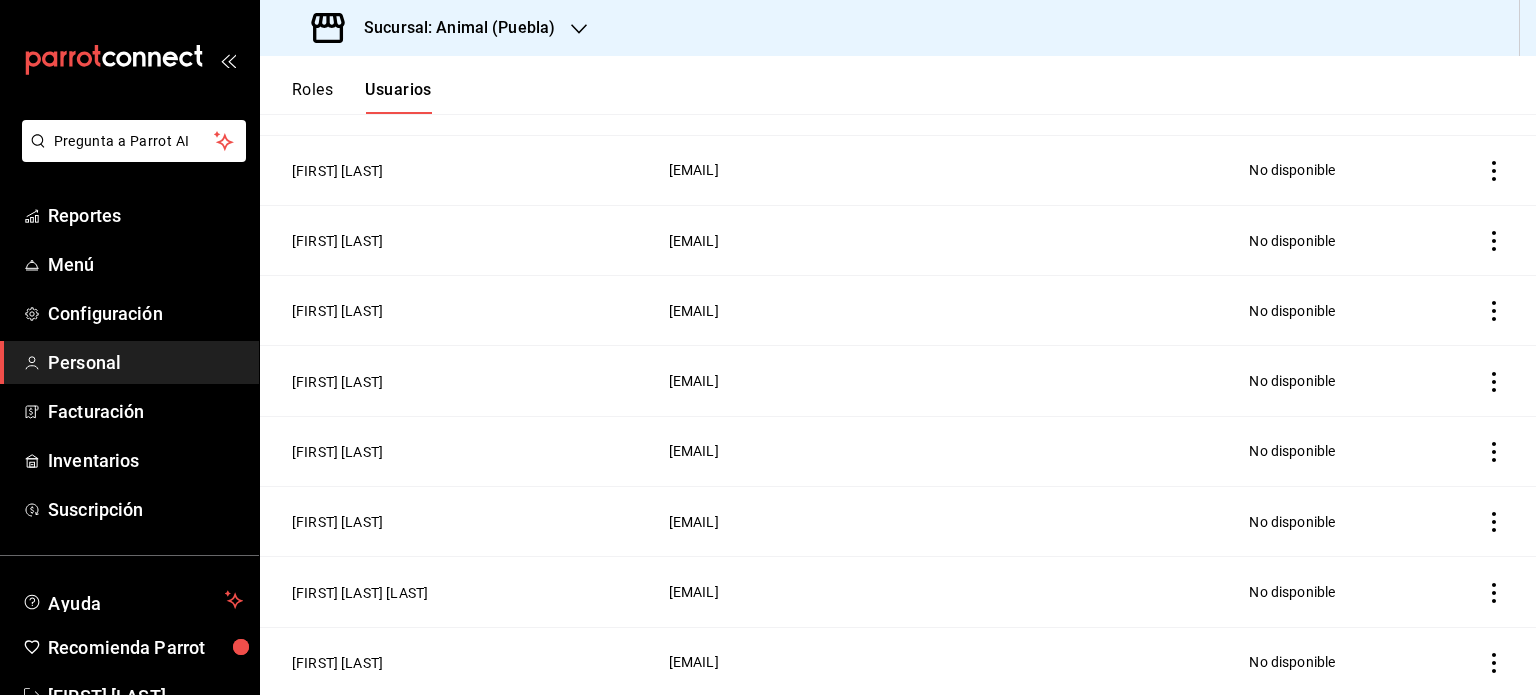 scroll, scrollTop: 0, scrollLeft: 0, axis: both 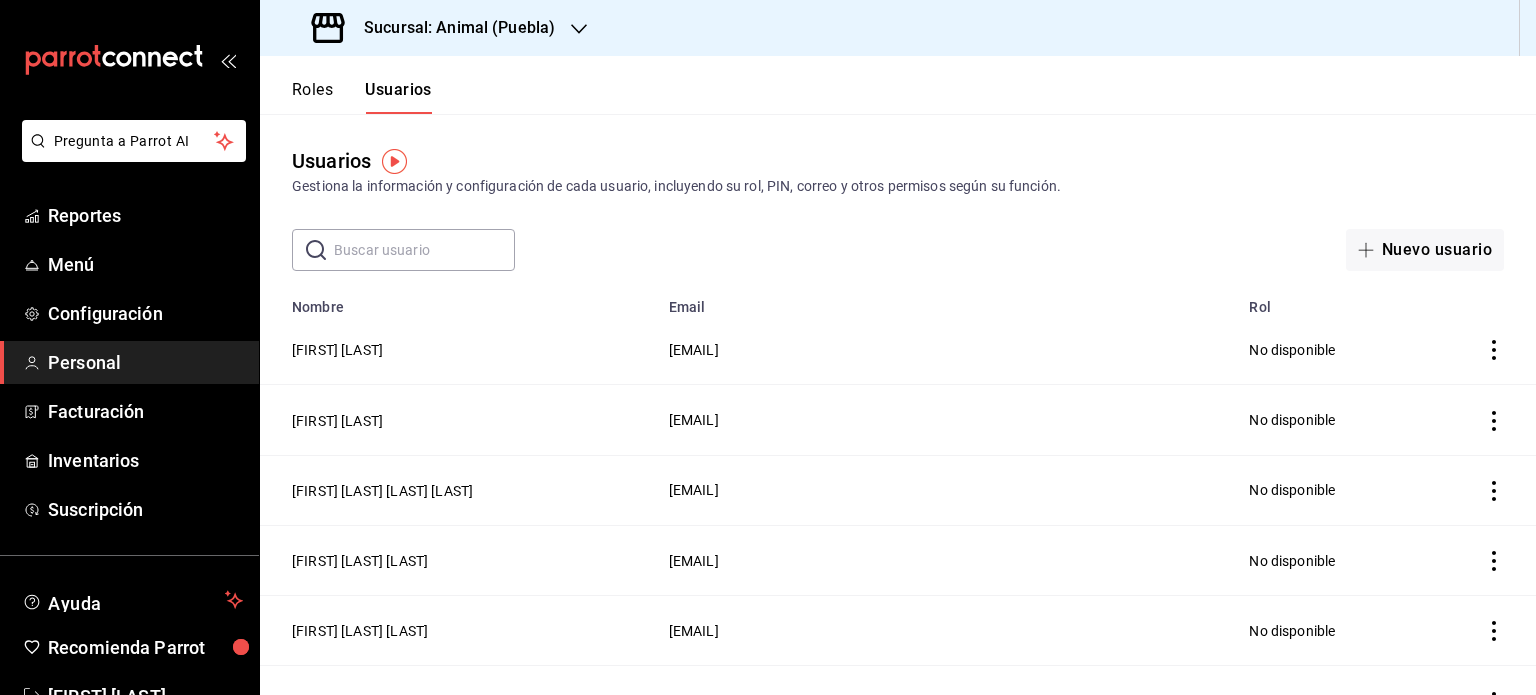 click at bounding box center (424, 250) 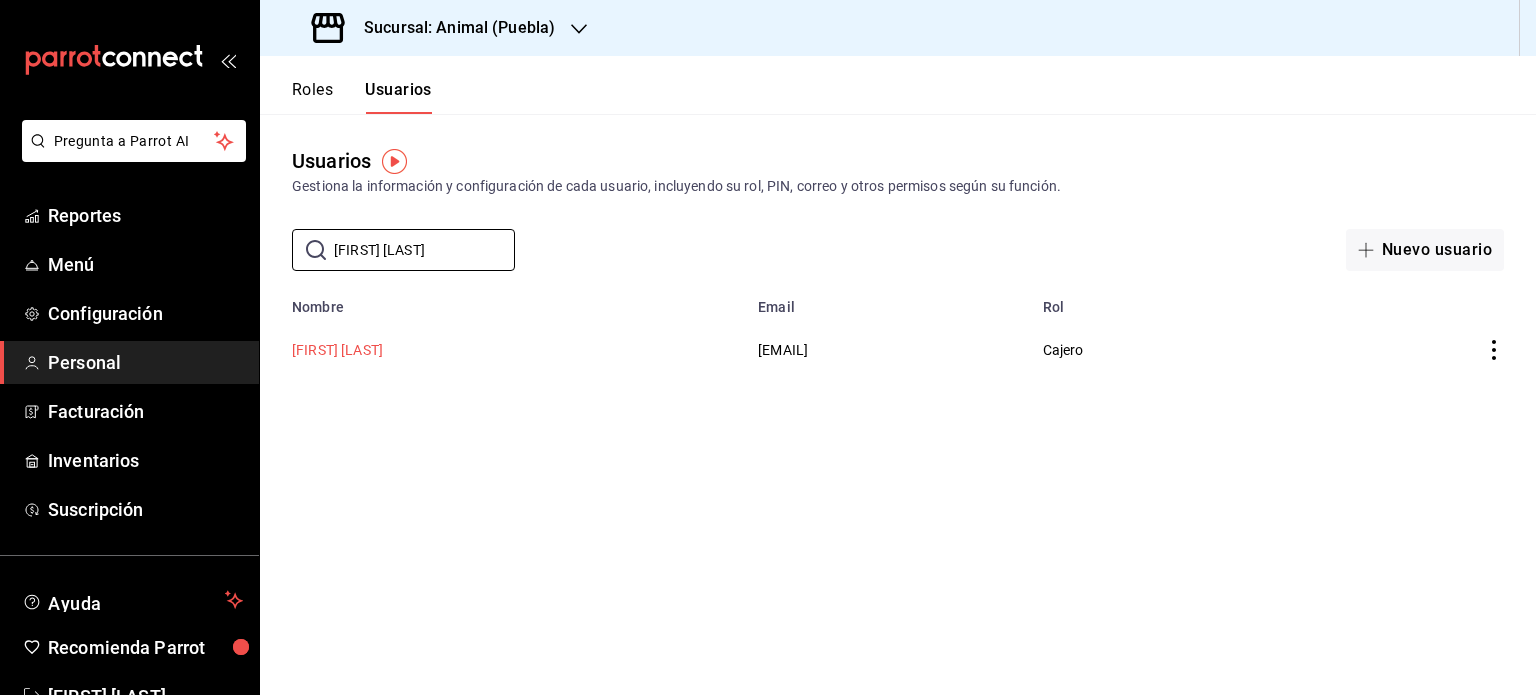 type on "[FIRST] [LAST]" 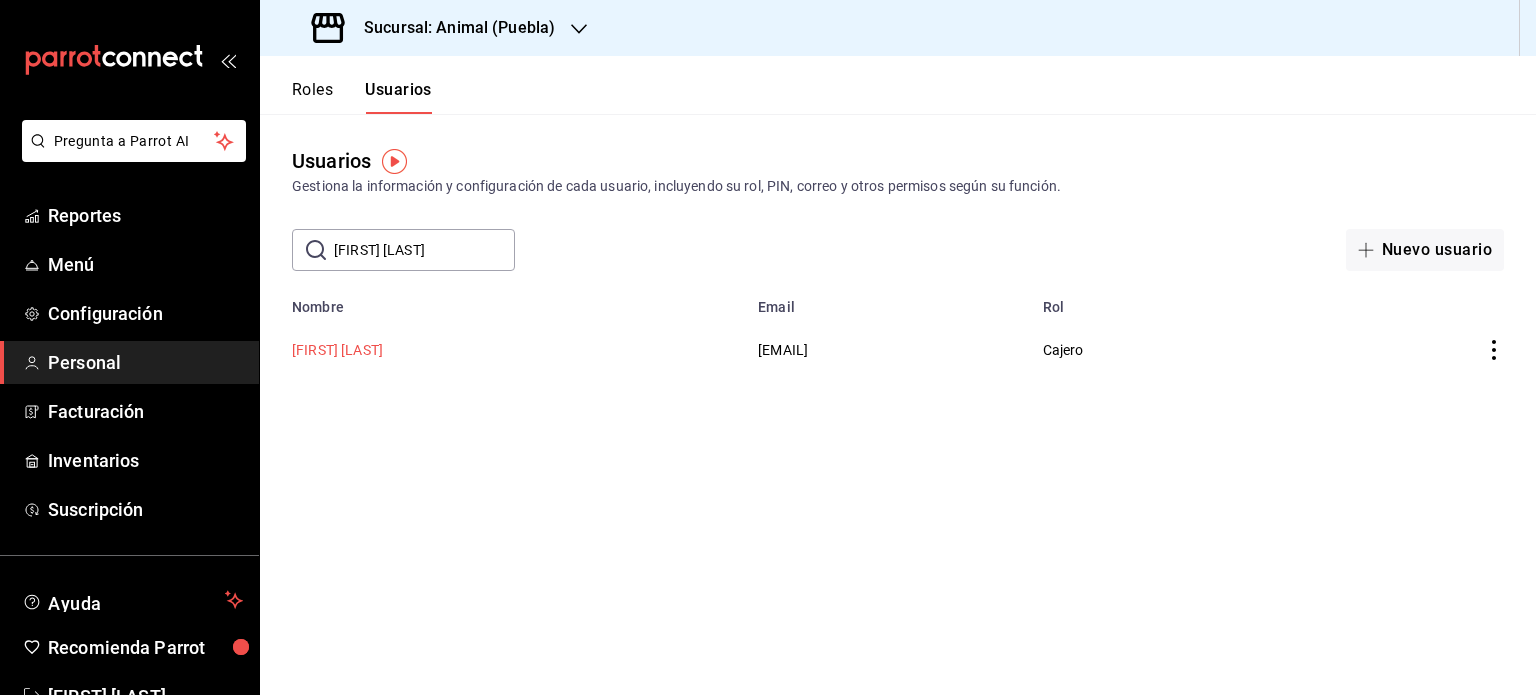 click on "[FIRST] [LAST]" at bounding box center [337, 350] 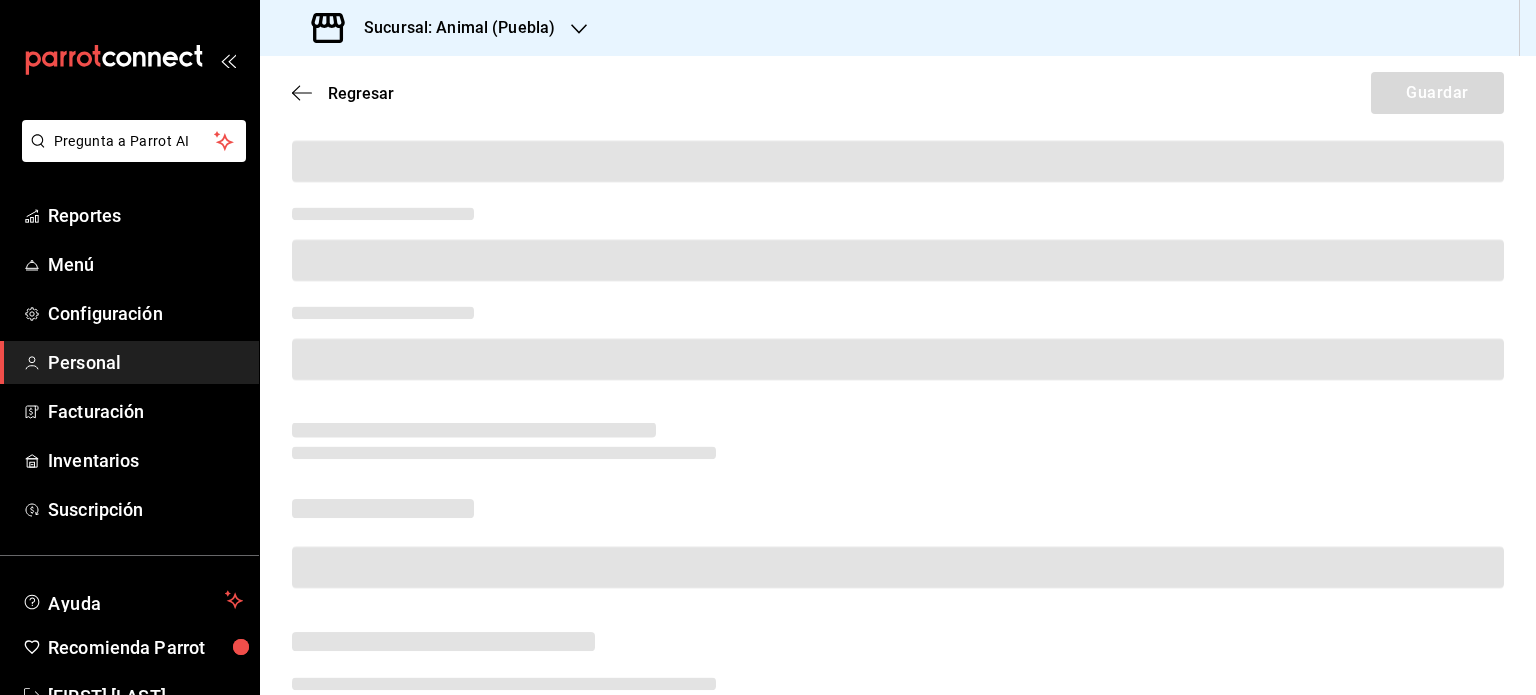 scroll, scrollTop: 0, scrollLeft: 0, axis: both 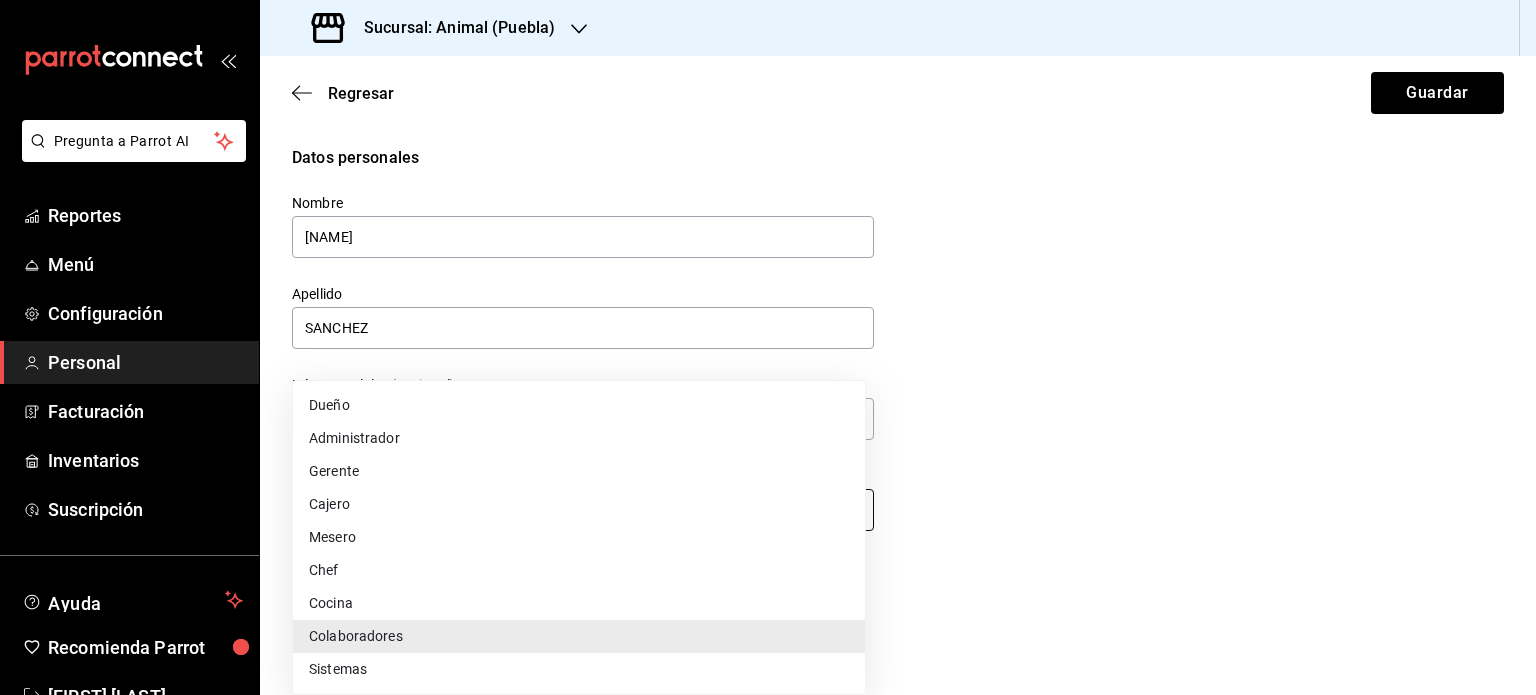 click on "Pregunta a Parrot AI Reportes   Menú   Configuración   Personal   Facturación   Inventarios   Suscripción   Ayuda Recomienda Parrot   [FIRST] [LAST]   Sugerir nueva función   Sucursal: Animal ([CITY]) Regresar Guardar Datos personales Nombre FATIMA Apellido SANCHEZ Número celular (opcional) +52 (__) ____-____ Perfil que desempeña Colaboradores STAFF Accesos Selecciona a que plataformas tendrá acceso este usuario. Administrador Web Posibilidad de iniciar sesión en la oficina administrativa de un restaurante.  Acceso al Punto de venta Posibilidad de autenticarse en el POS mediante PIN.  Iniciar sesión en terminal (correo electrónico o QR) Los usuarios podrán iniciar sesión y aceptar términos y condiciones en la terminal. Acceso uso de terminal Los usuarios podrán acceder y utilizar la terminal para visualizar y procesar pagos de sus órdenes. Correo electrónico Se volverá obligatorio al tener ciertos accesos activados. [EMAIL] Contraseña Contraseña" at bounding box center [768, 347] 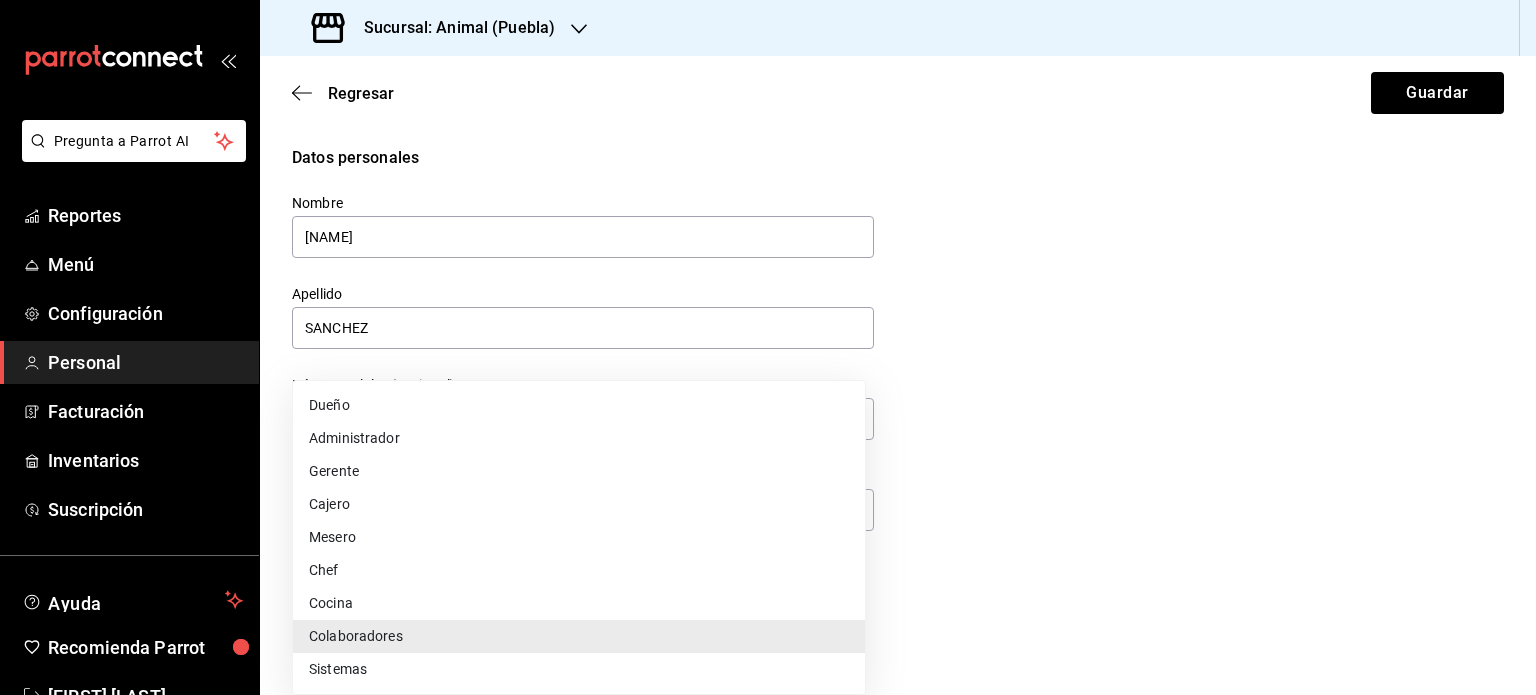 click on "Cajero" at bounding box center (579, 504) 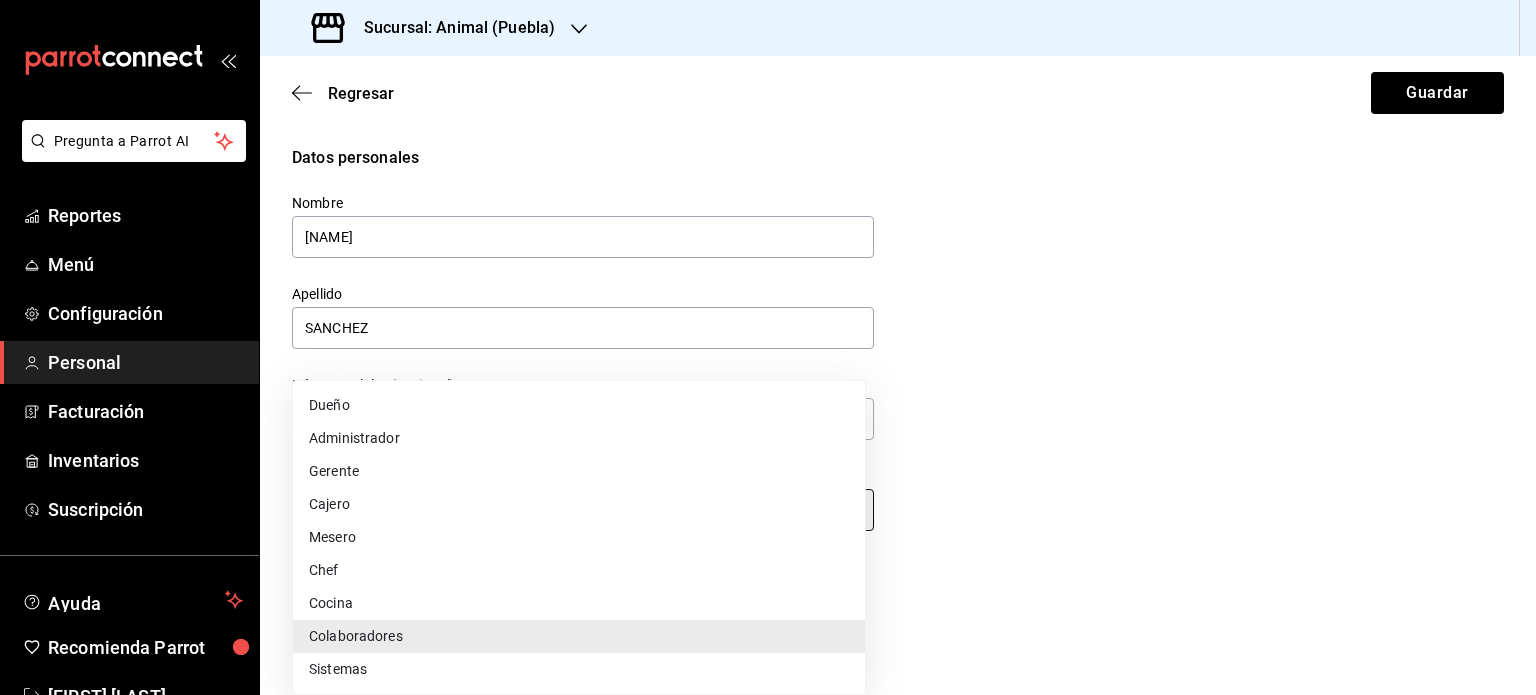 type on "CASHIER" 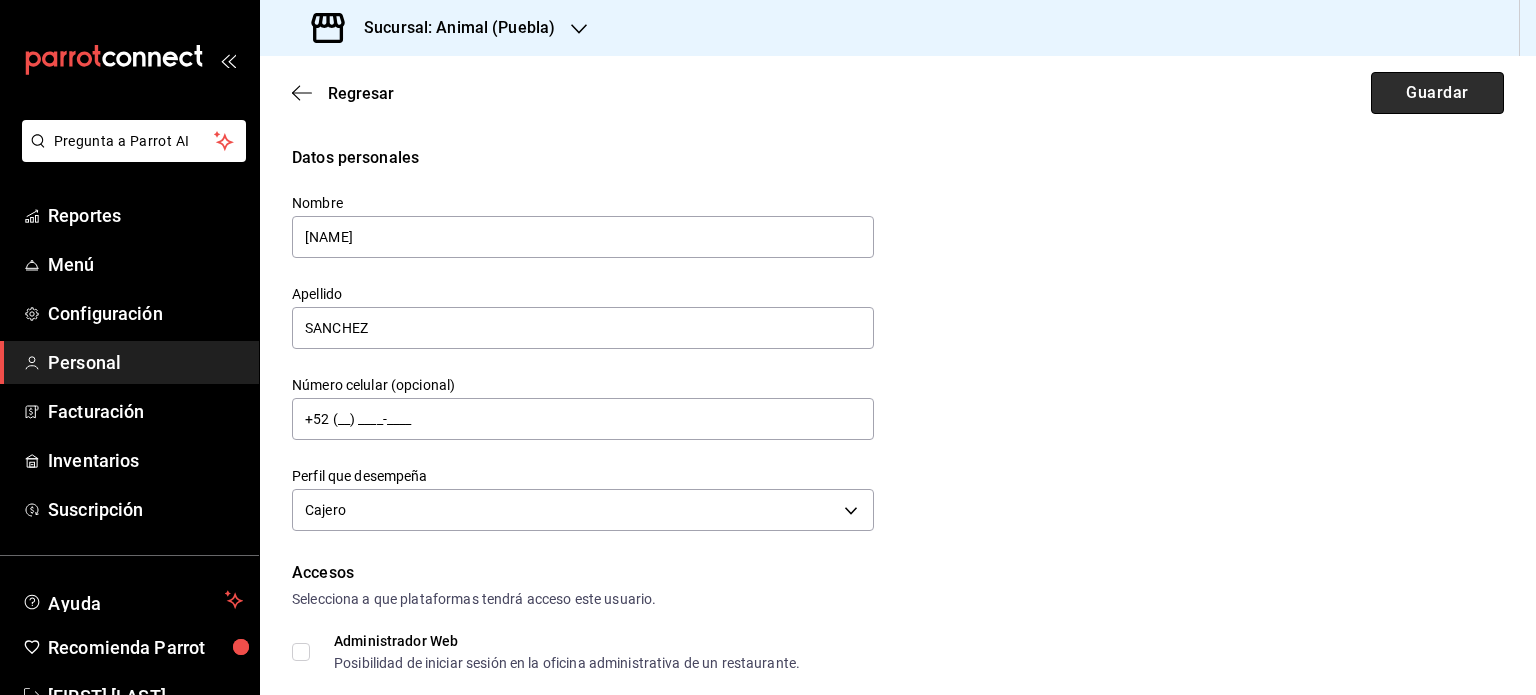 click on "Guardar" at bounding box center (1437, 93) 